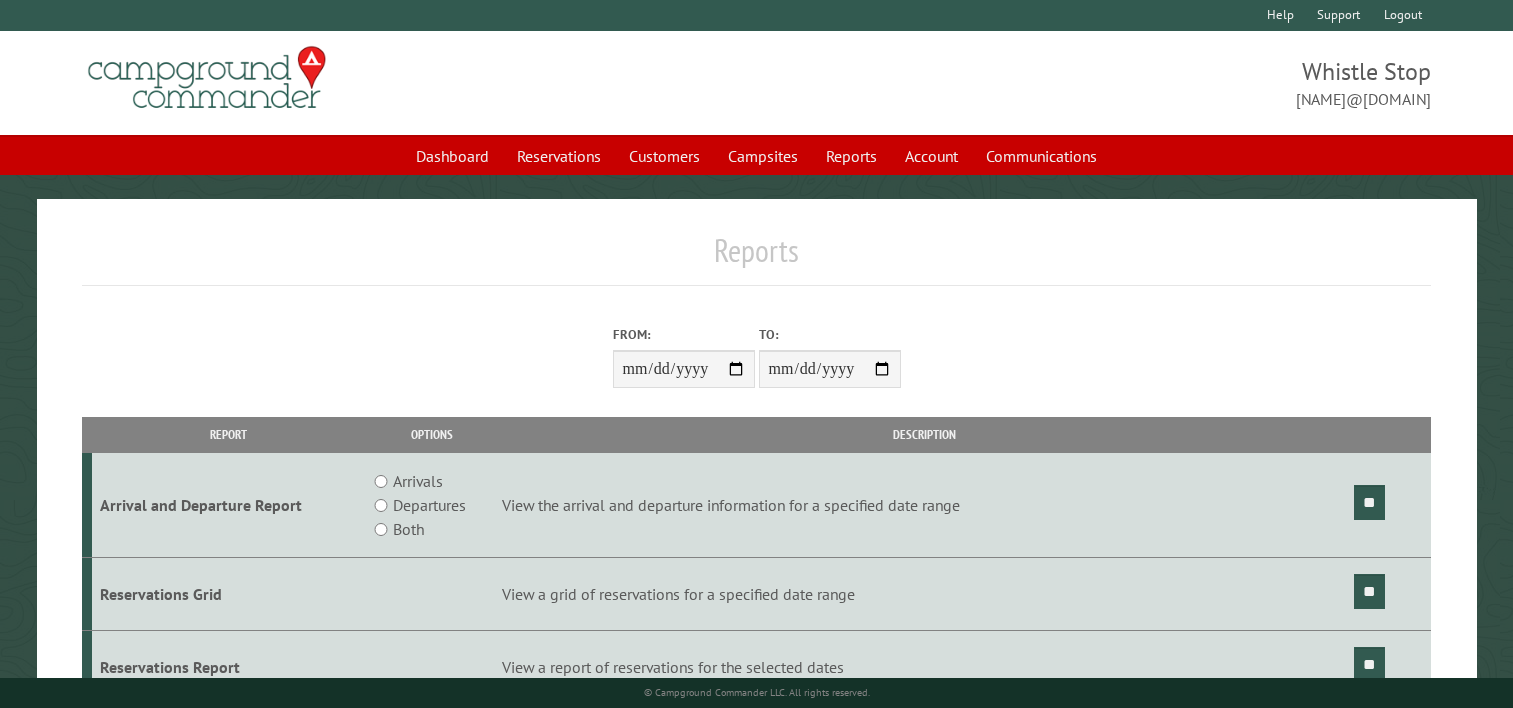 scroll, scrollTop: 0, scrollLeft: 0, axis: both 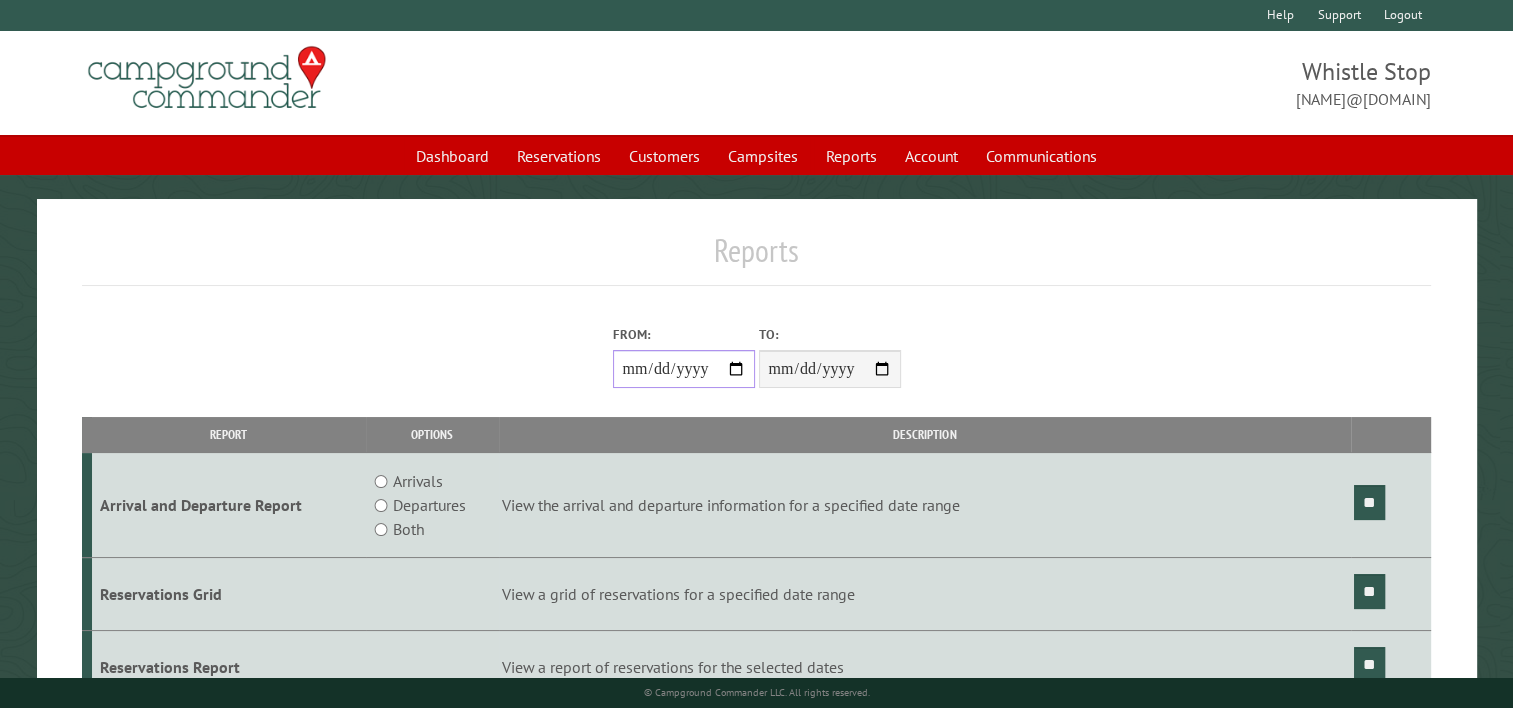 click on "**********" at bounding box center (684, 369) 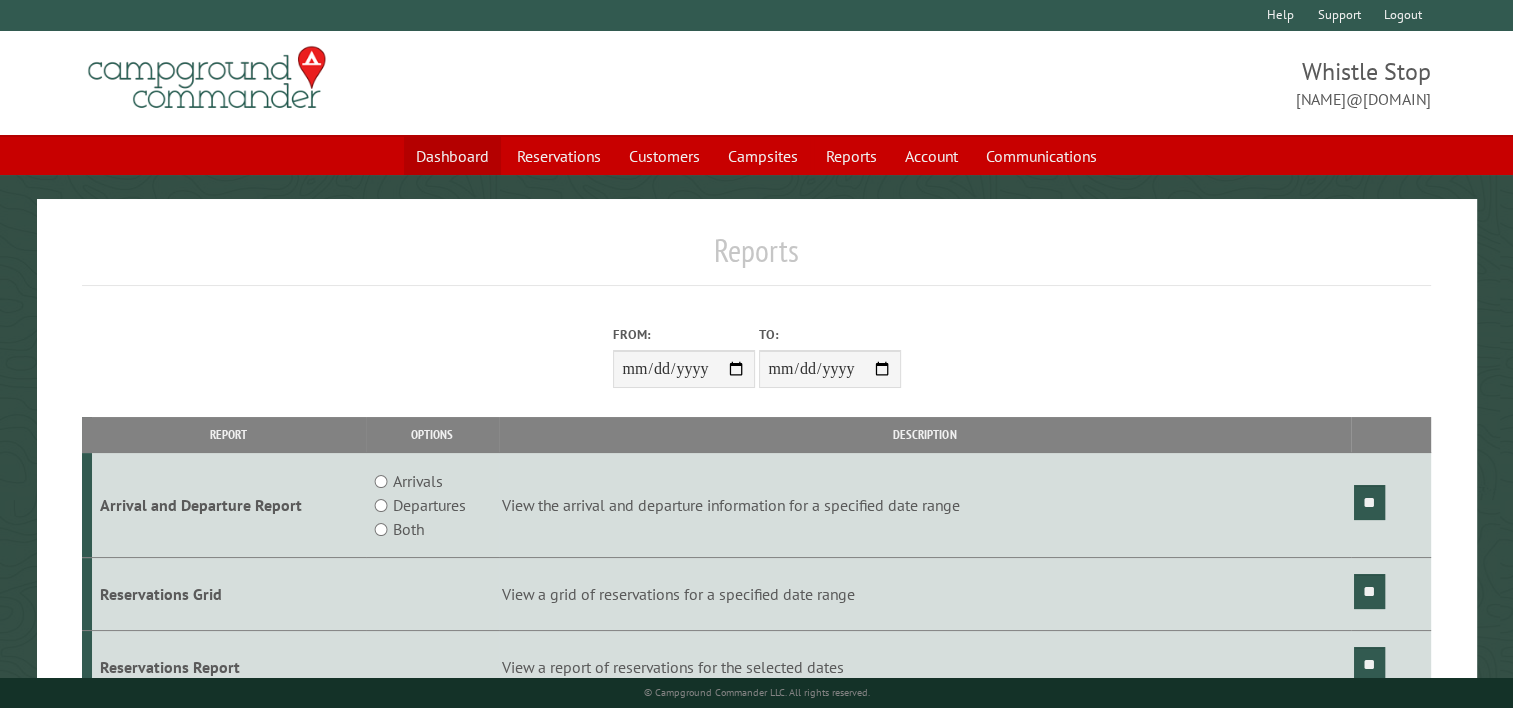 click on "Dashboard" at bounding box center [452, 156] 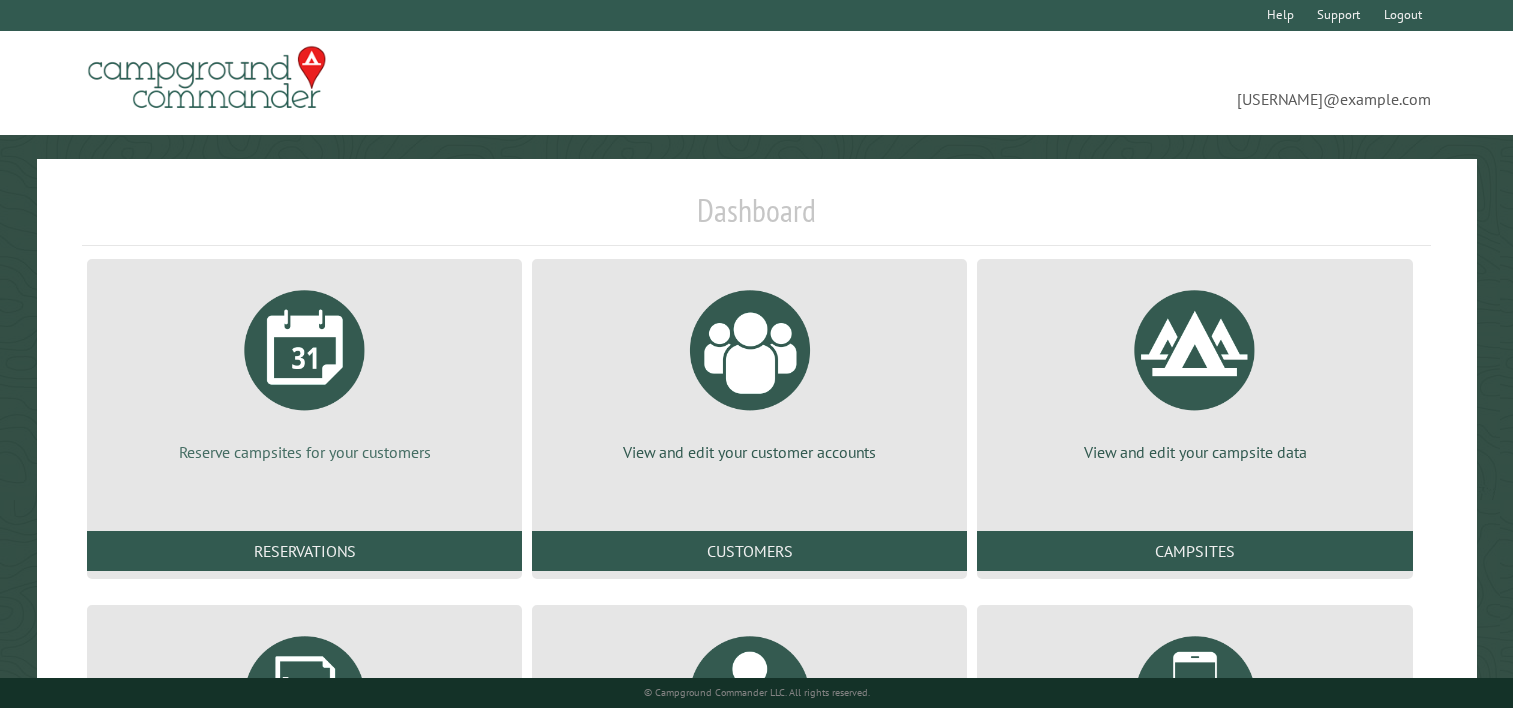 scroll, scrollTop: 0, scrollLeft: 0, axis: both 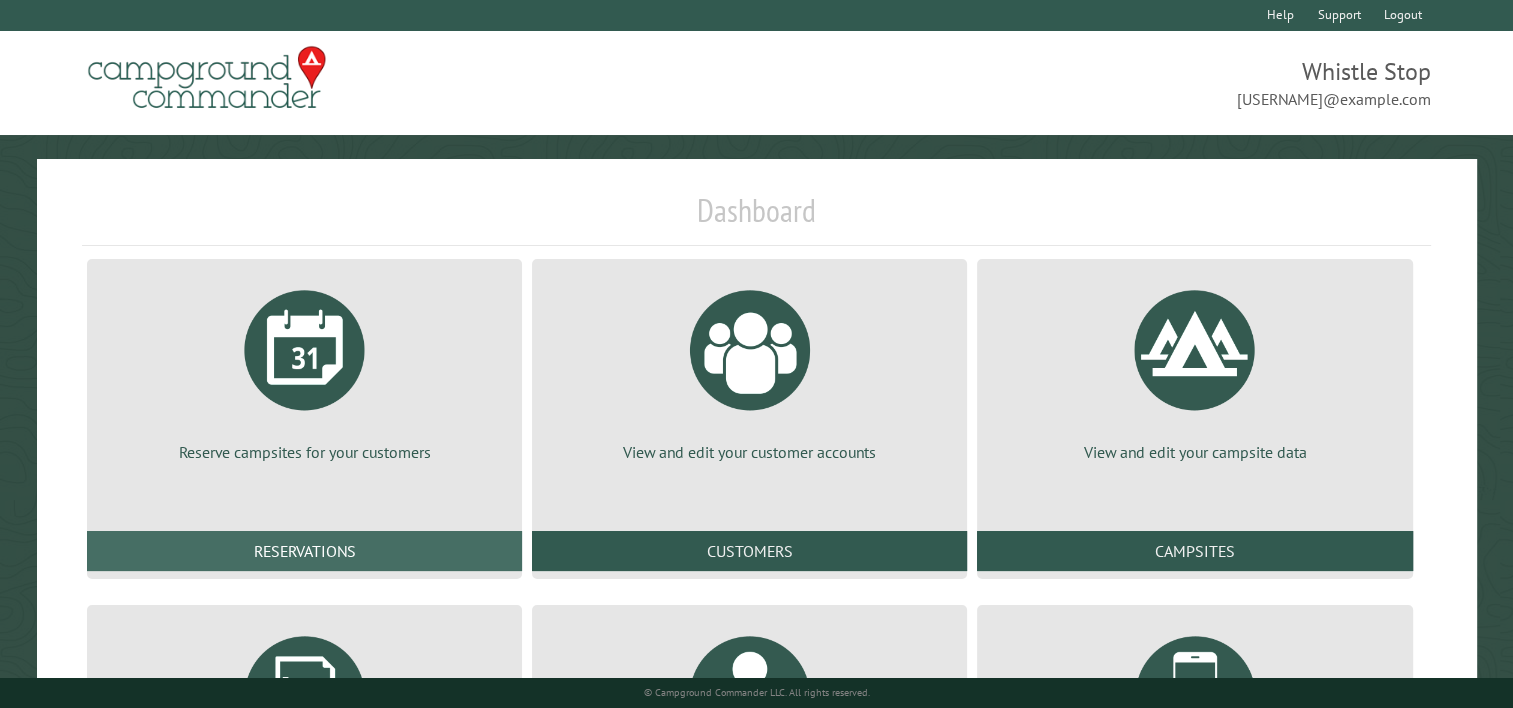 click on "Reservations" at bounding box center (304, 551) 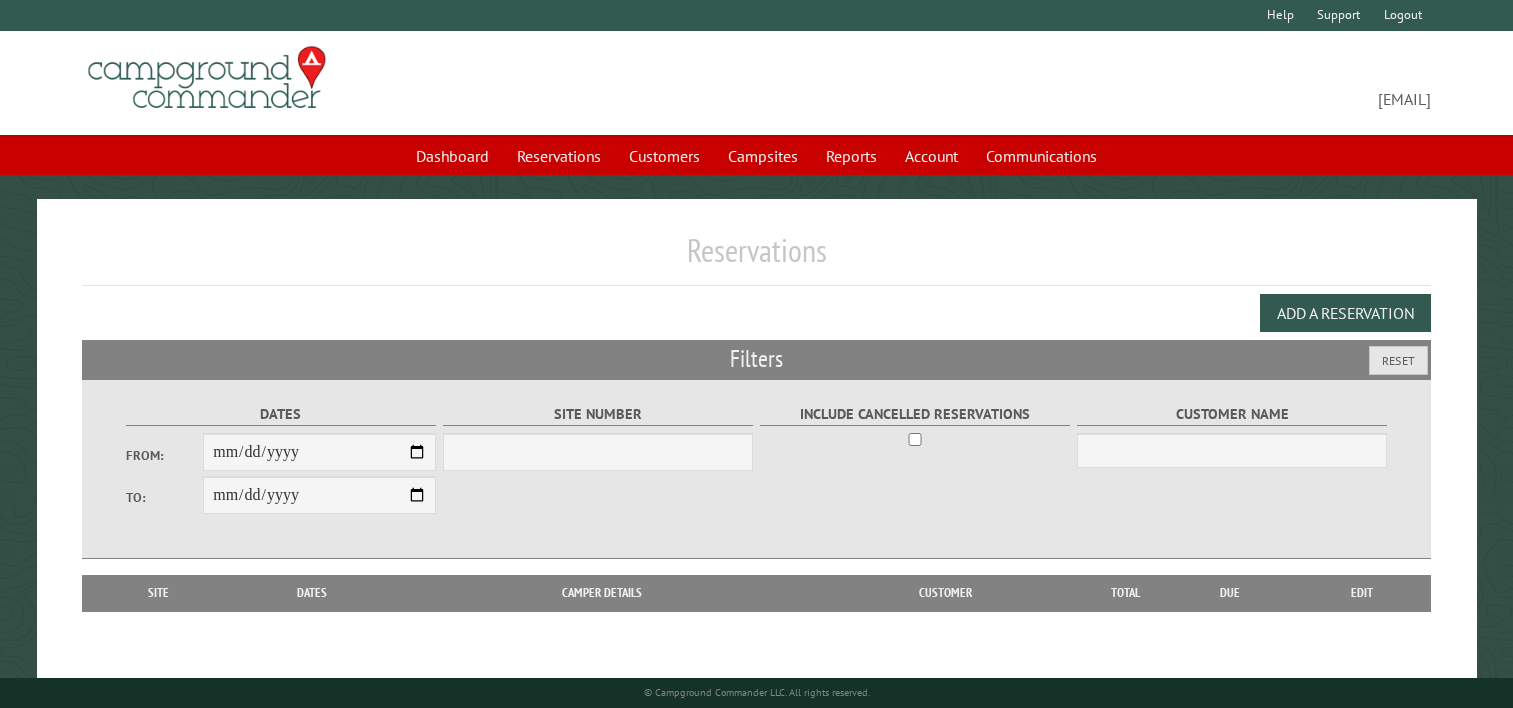 scroll, scrollTop: 0, scrollLeft: 0, axis: both 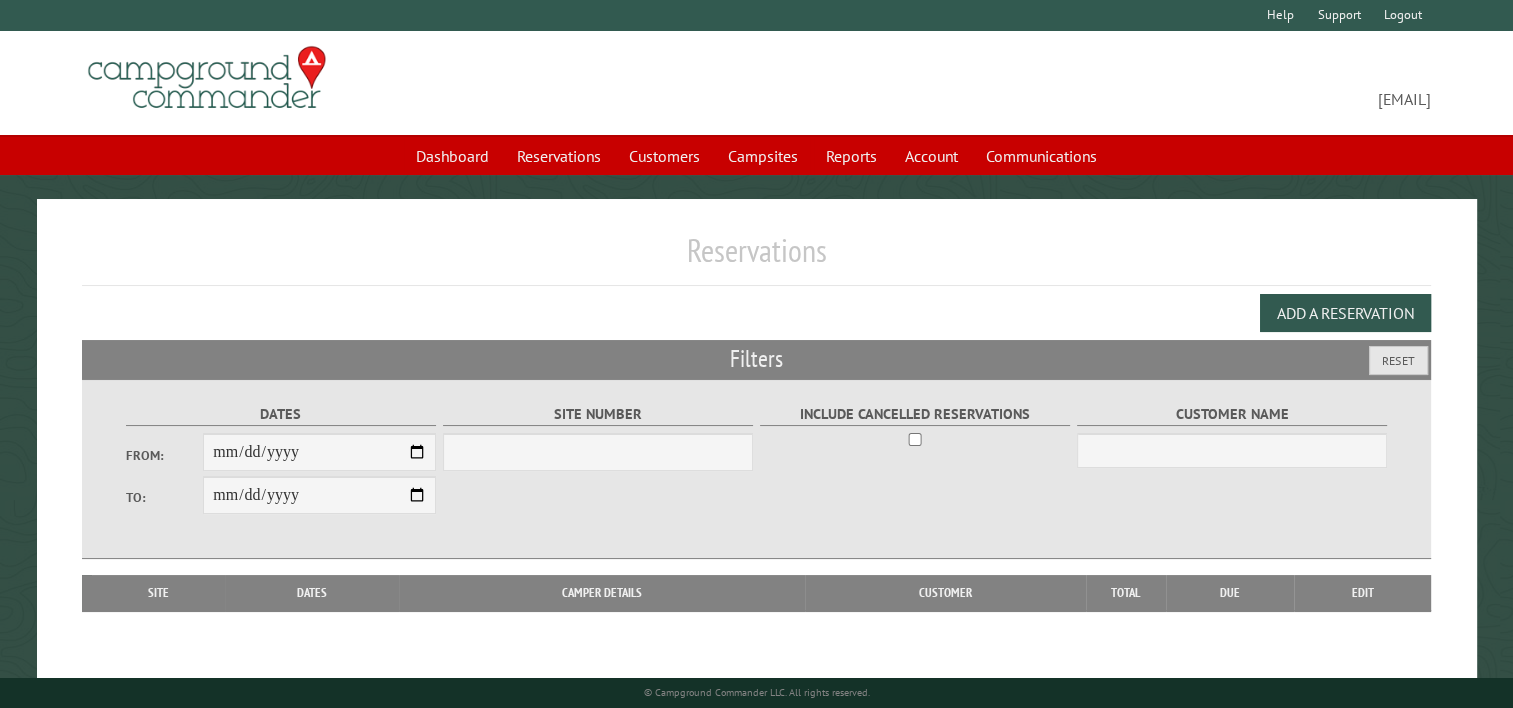 select on "***" 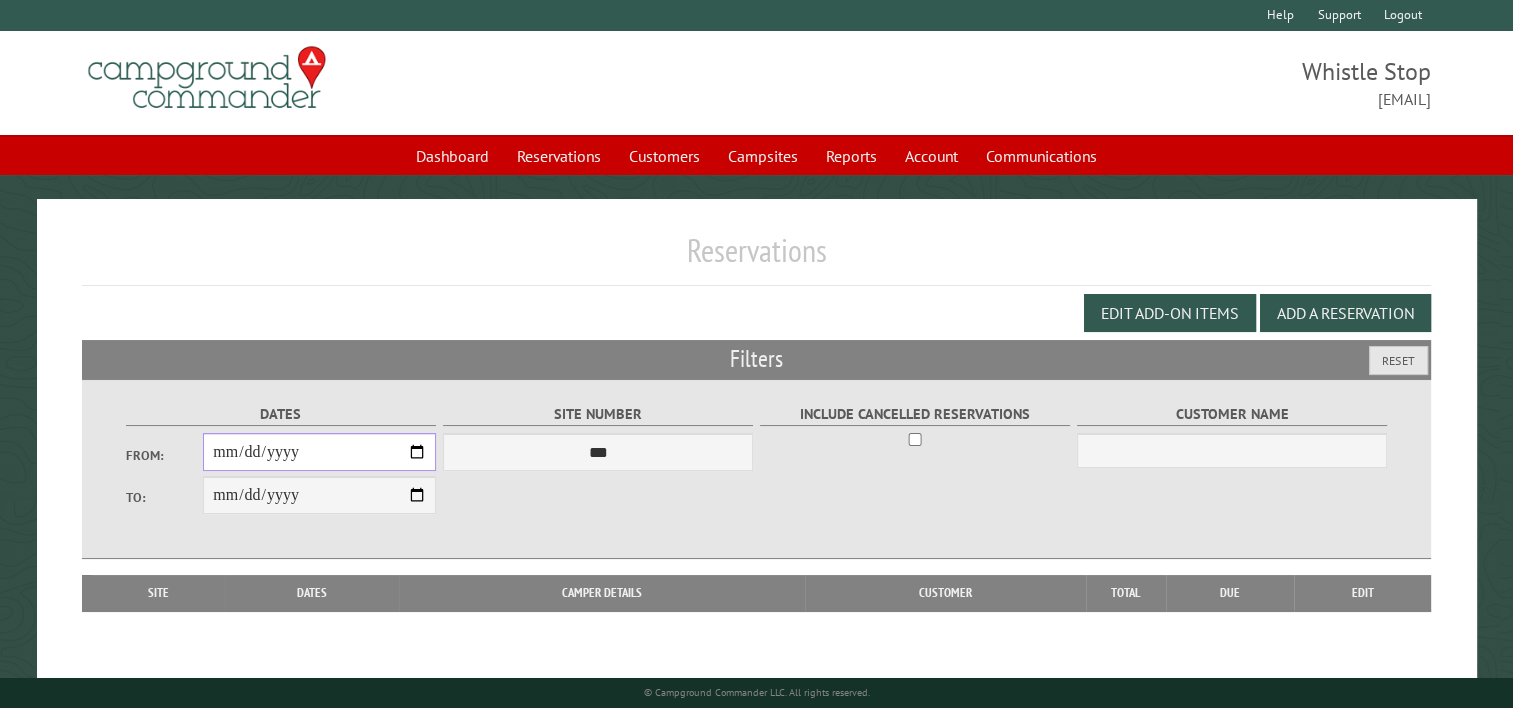 click on "From:" at bounding box center [319, 452] 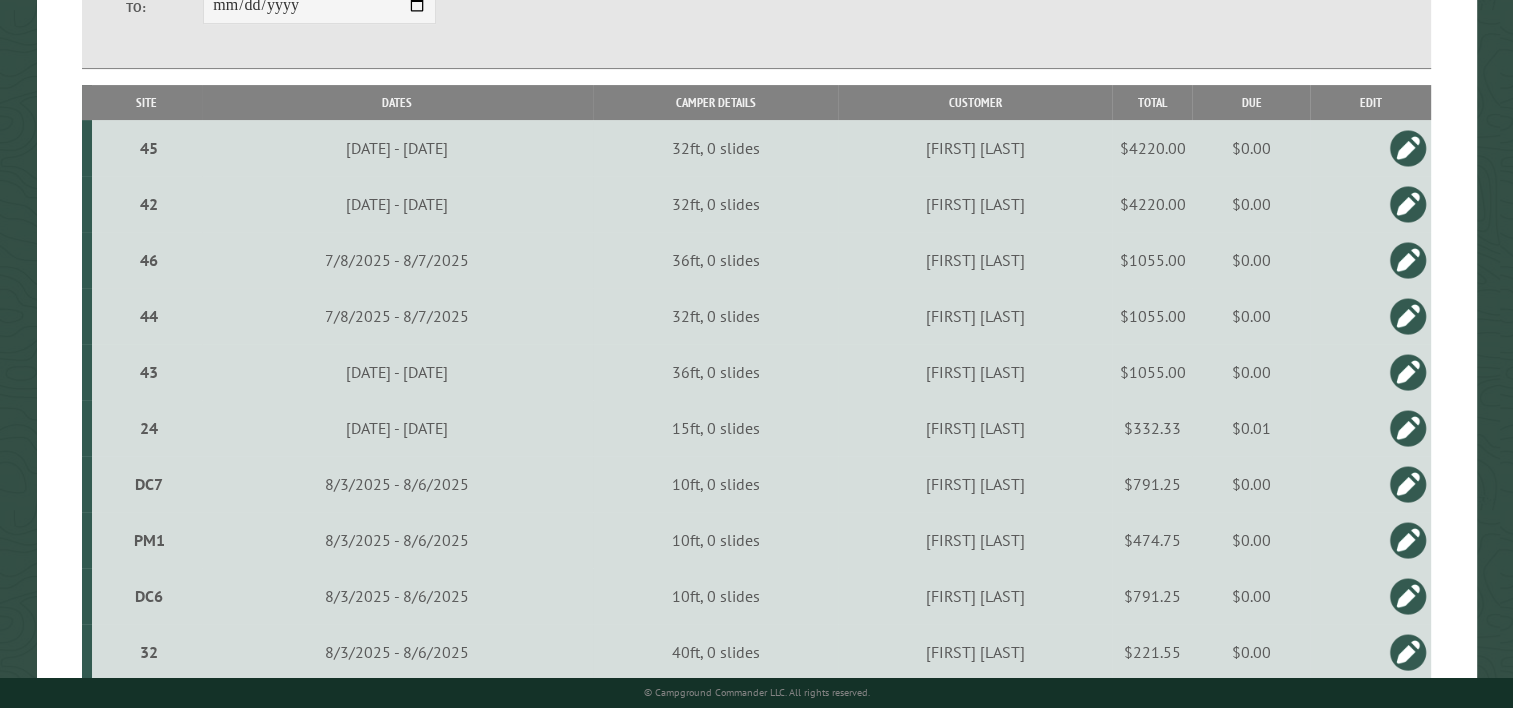 scroll, scrollTop: 381, scrollLeft: 0, axis: vertical 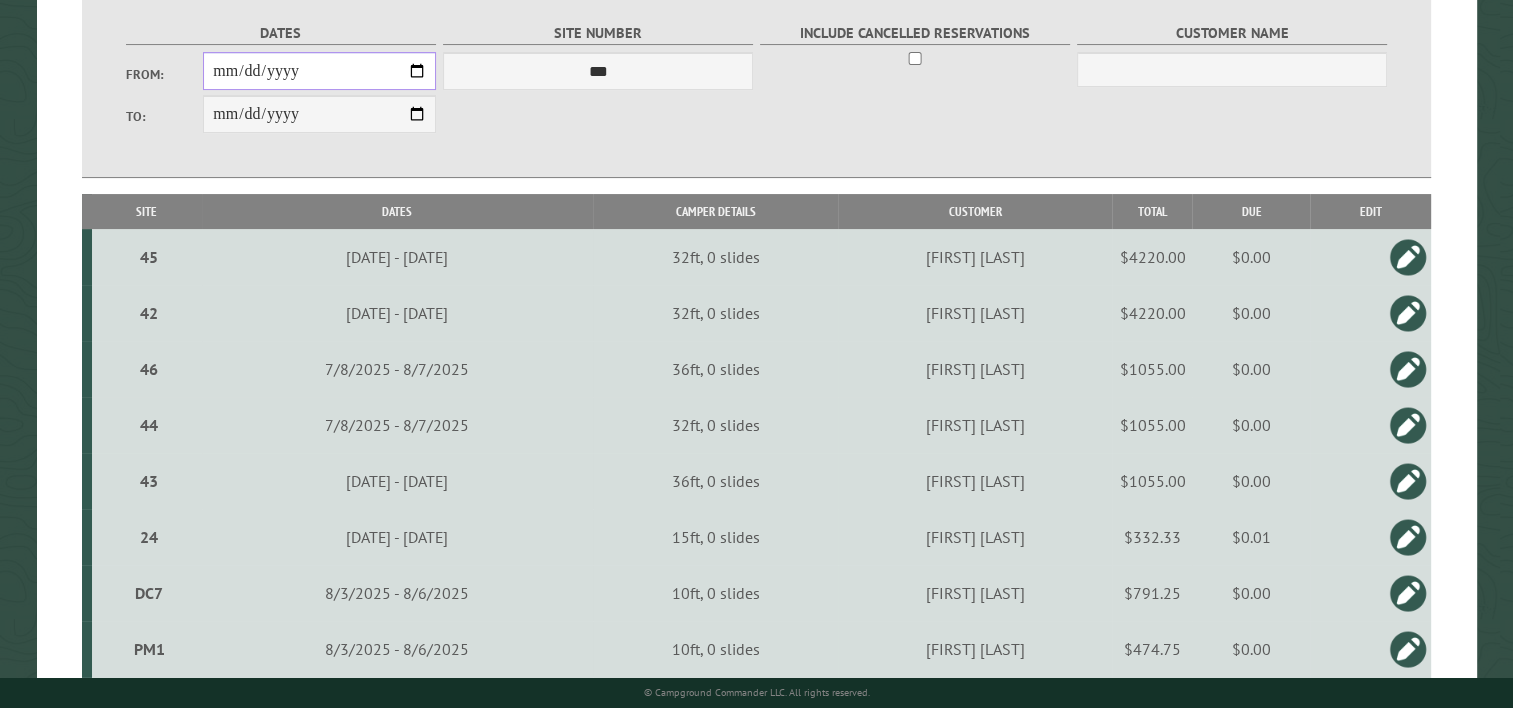 click on "**********" at bounding box center (319, 71) 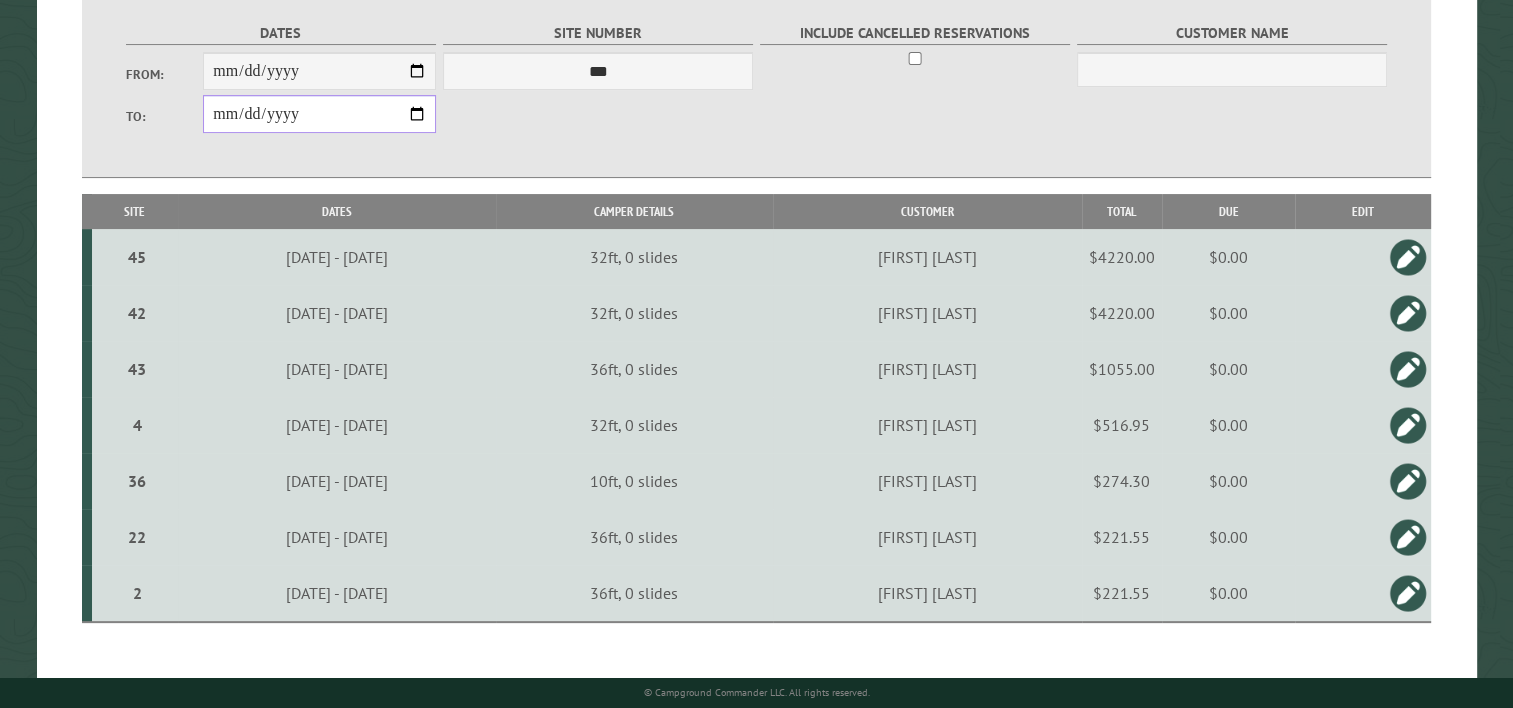 click on "**********" at bounding box center (319, 114) 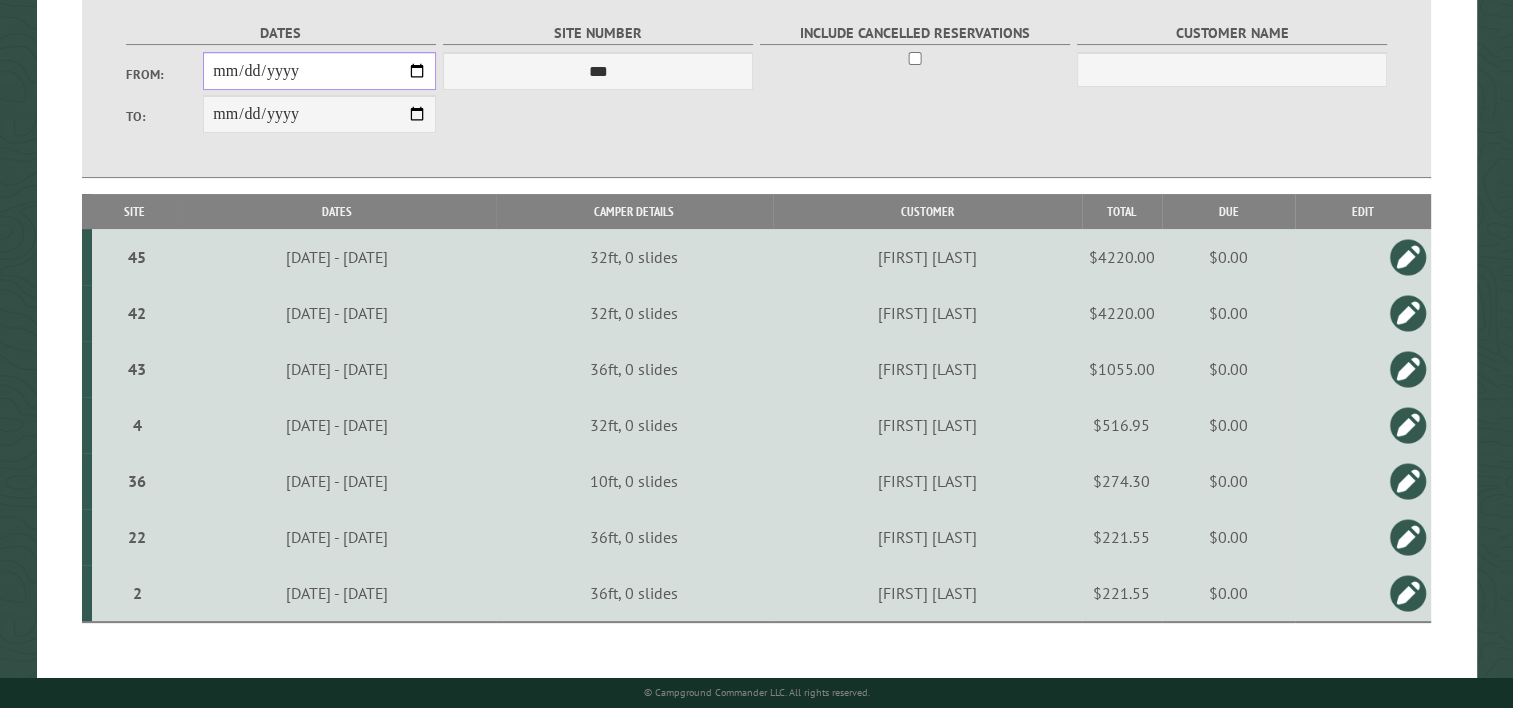 click on "**********" at bounding box center [319, 71] 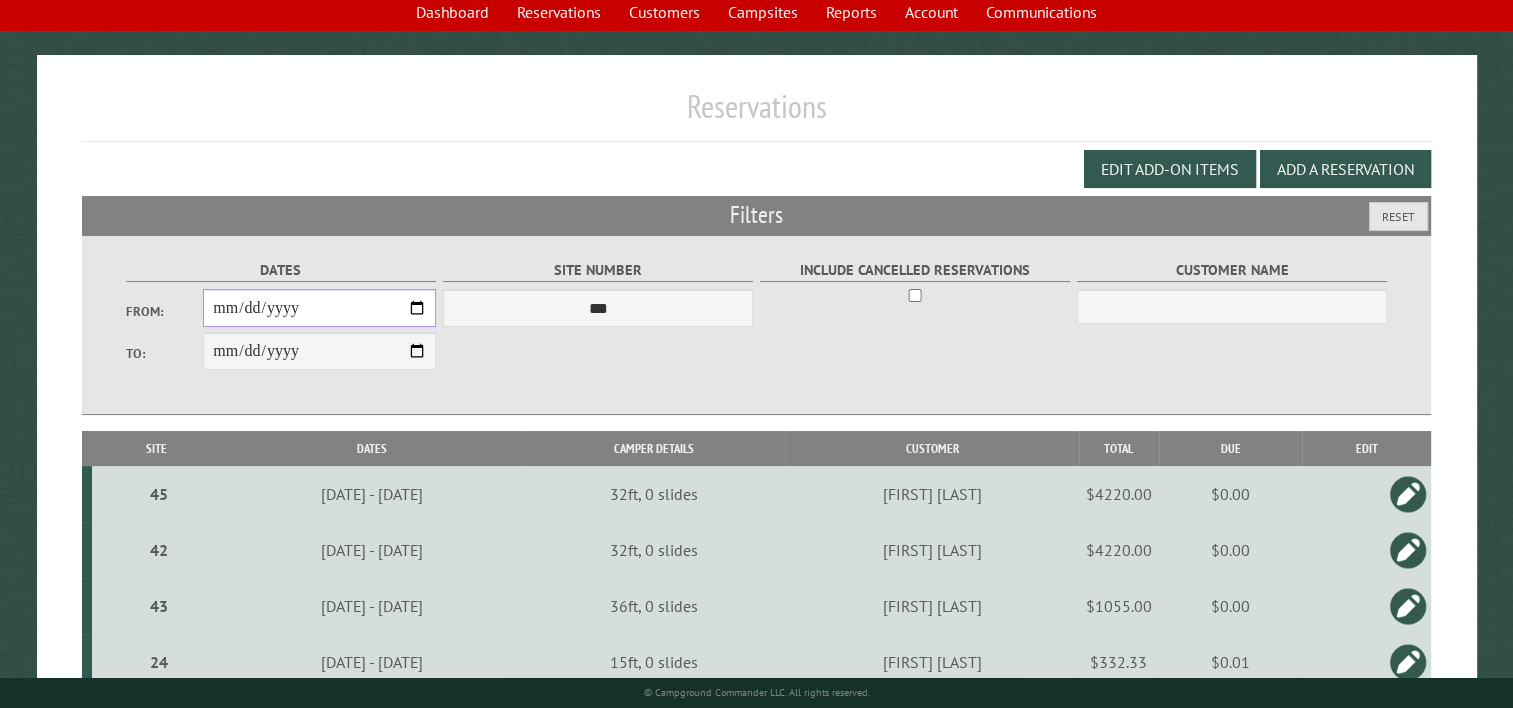 scroll, scrollTop: 0, scrollLeft: 0, axis: both 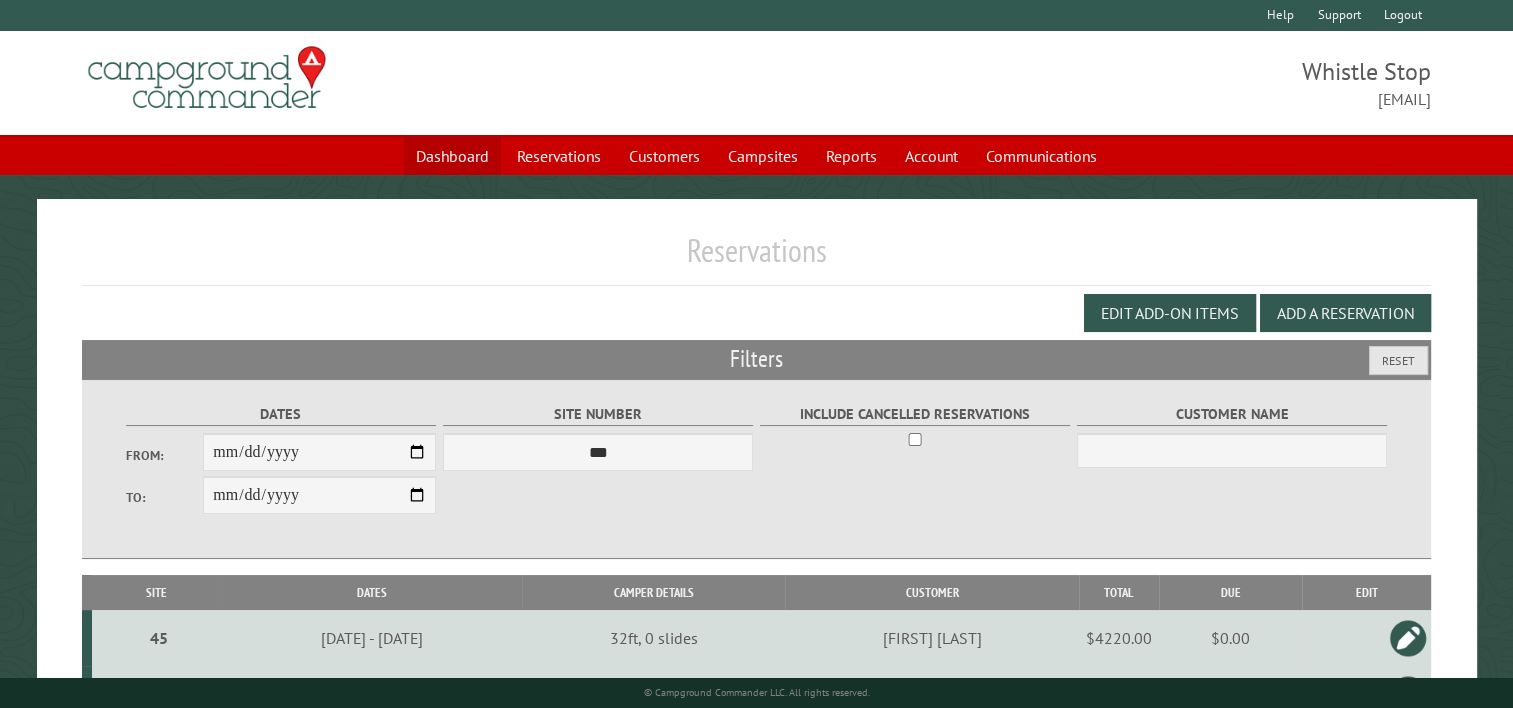click on "Dashboard" at bounding box center (452, 156) 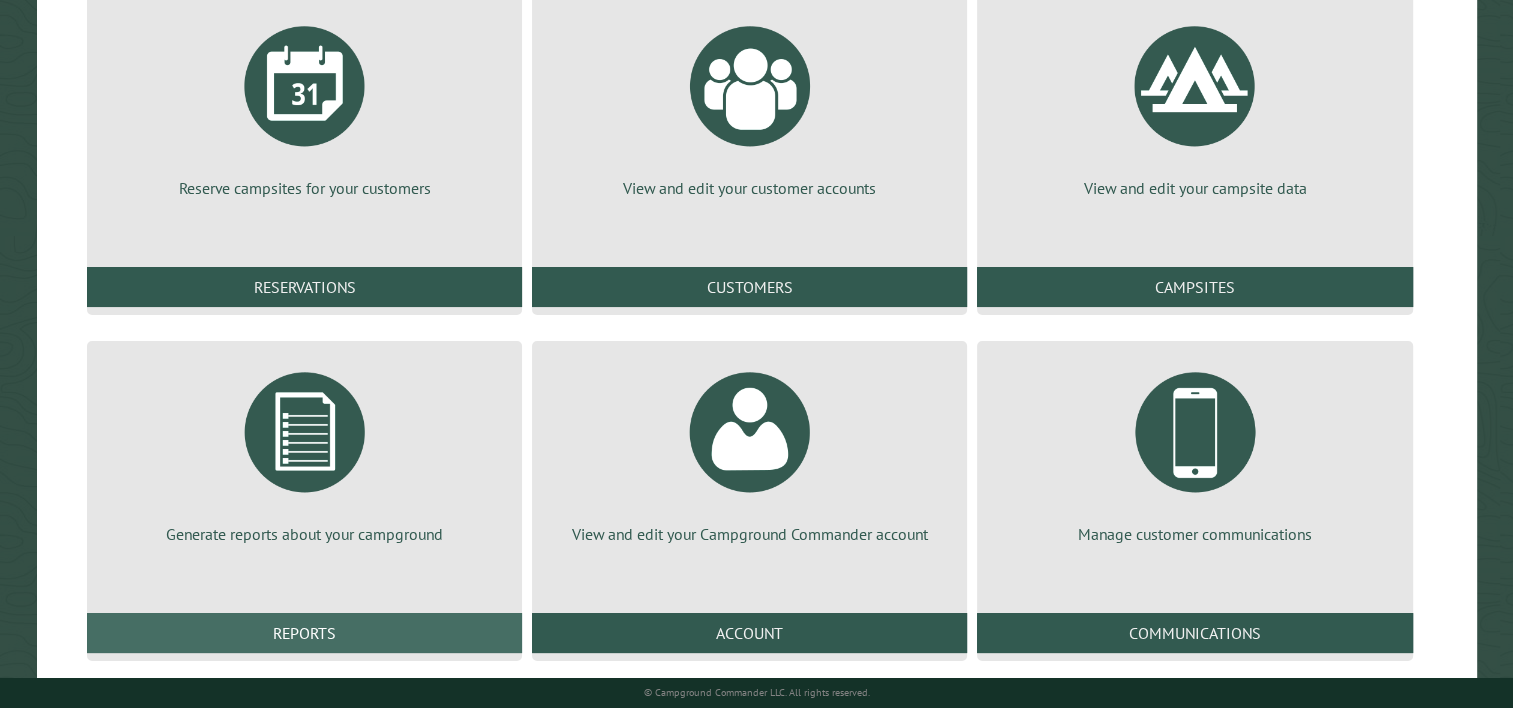 scroll, scrollTop: 293, scrollLeft: 0, axis: vertical 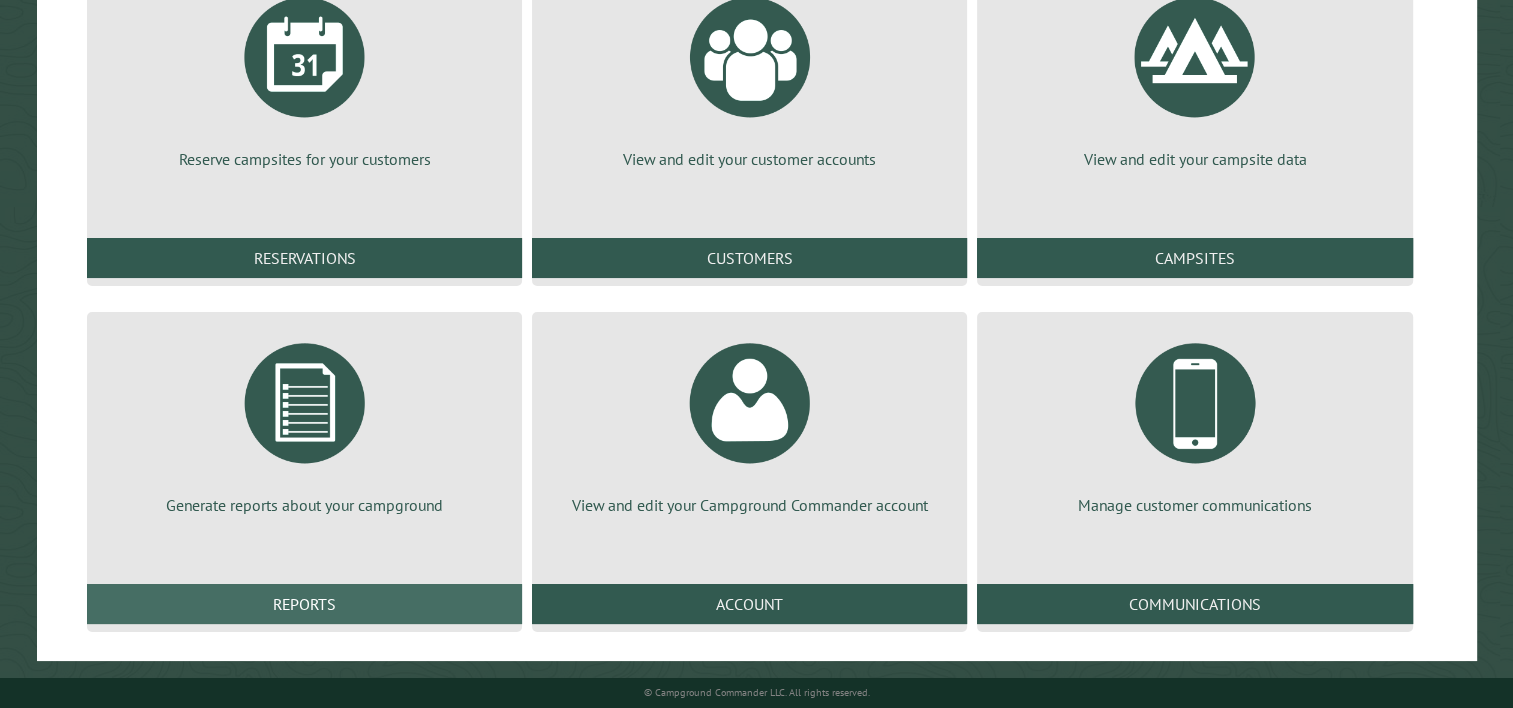 click on "Reports" at bounding box center (304, 604) 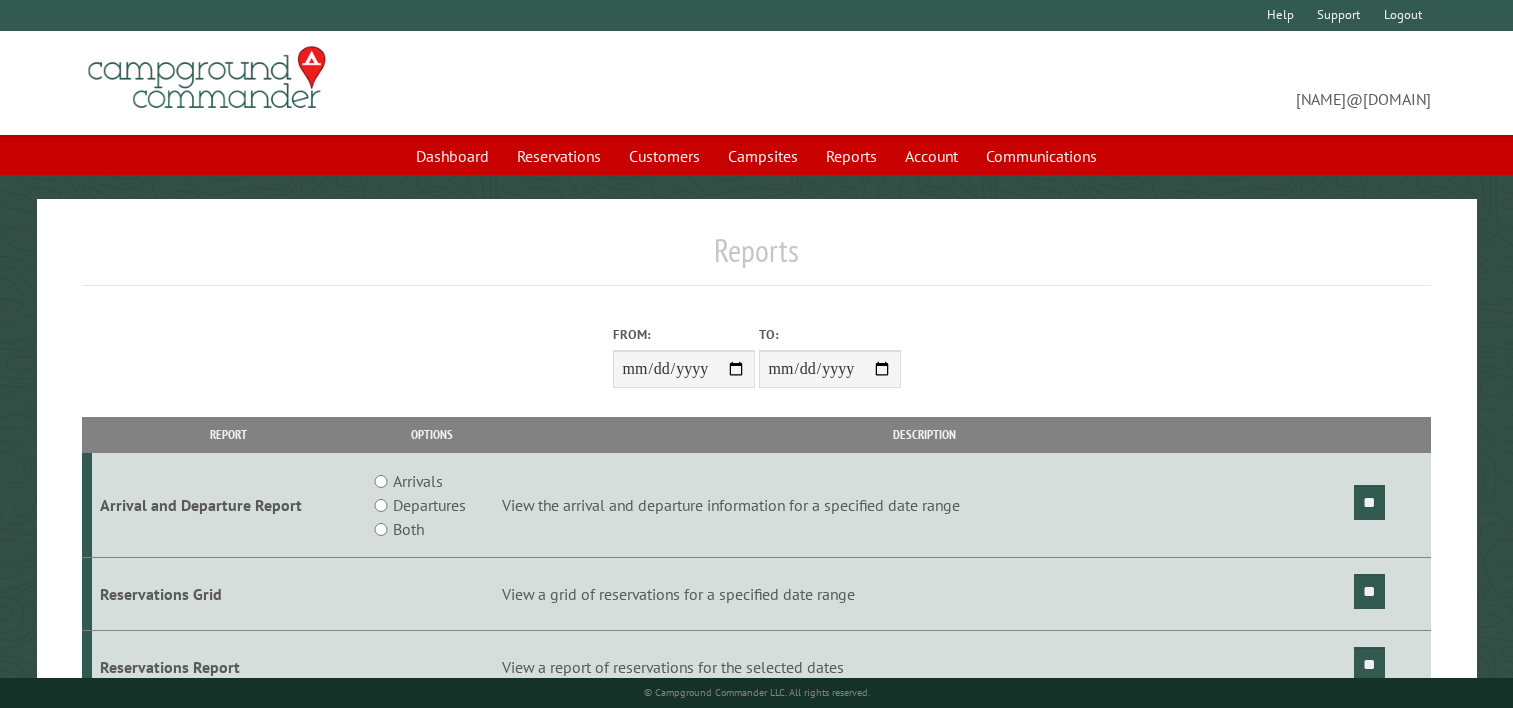 scroll, scrollTop: 0, scrollLeft: 0, axis: both 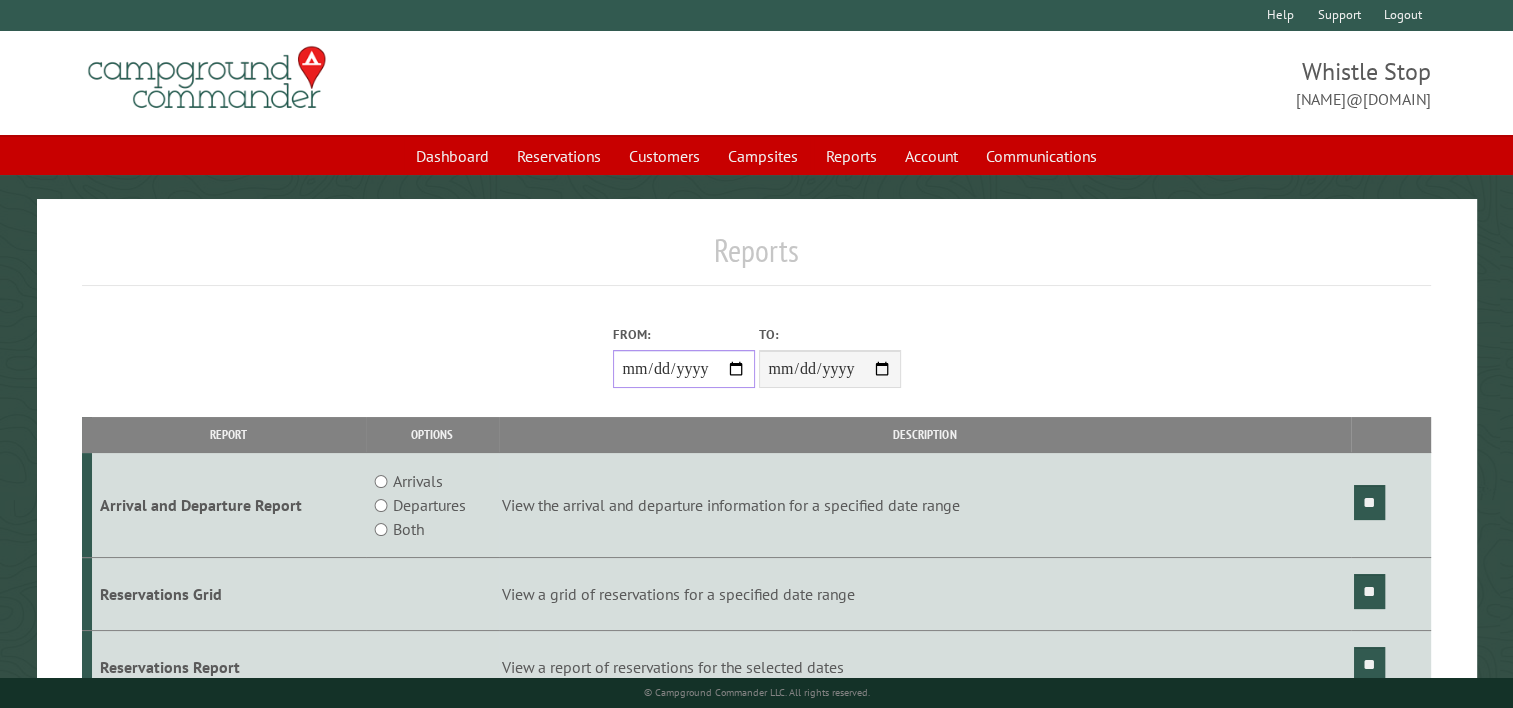 click on "From:" at bounding box center [684, 369] 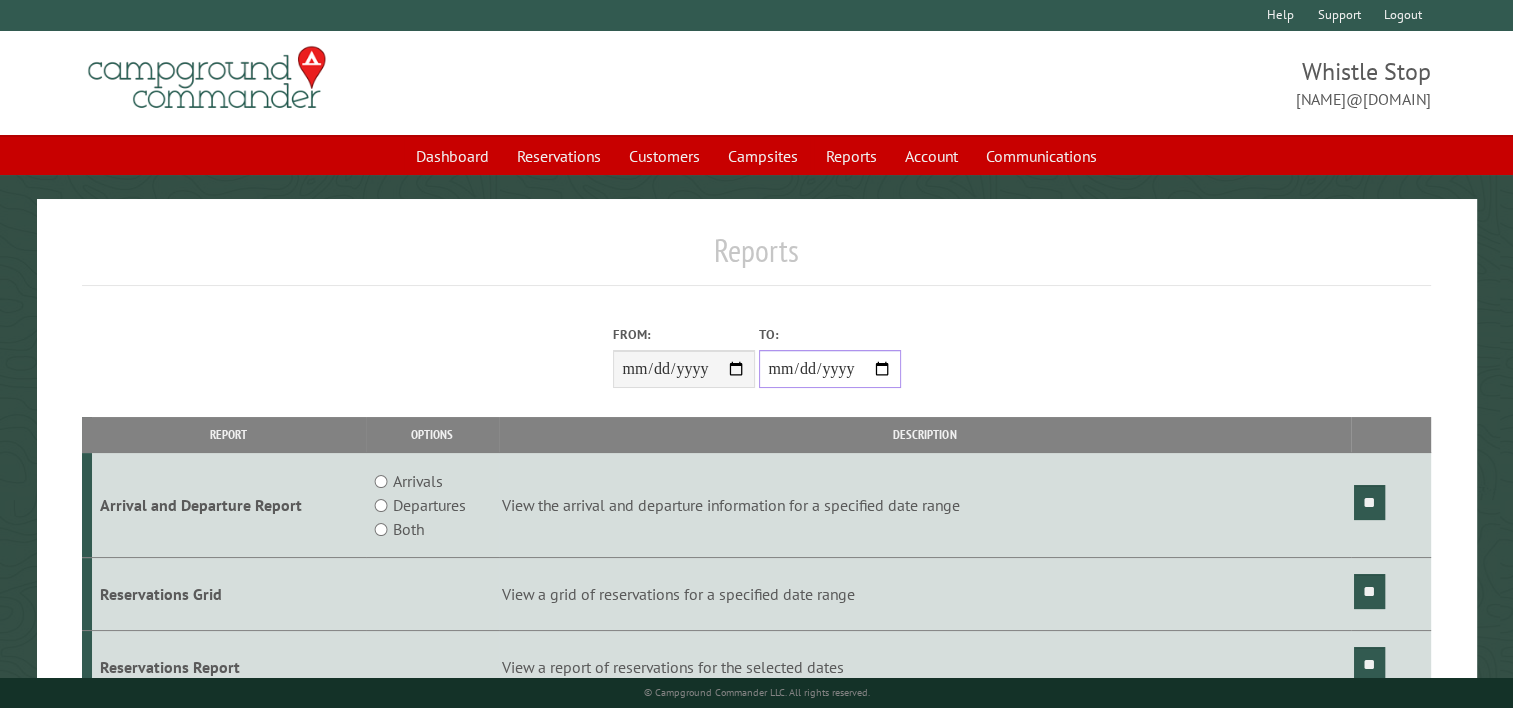 click on "**********" at bounding box center [830, 369] 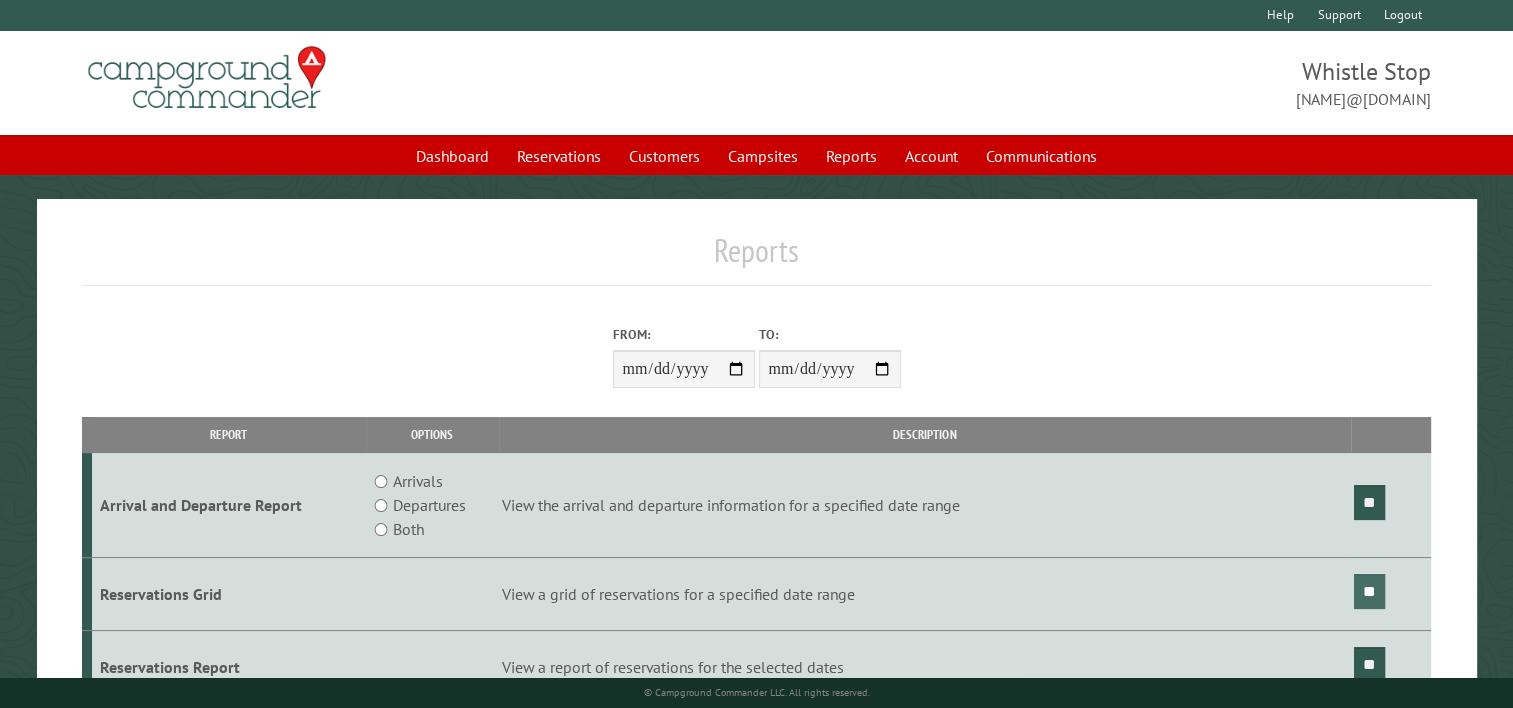 click on "**" at bounding box center [1369, 591] 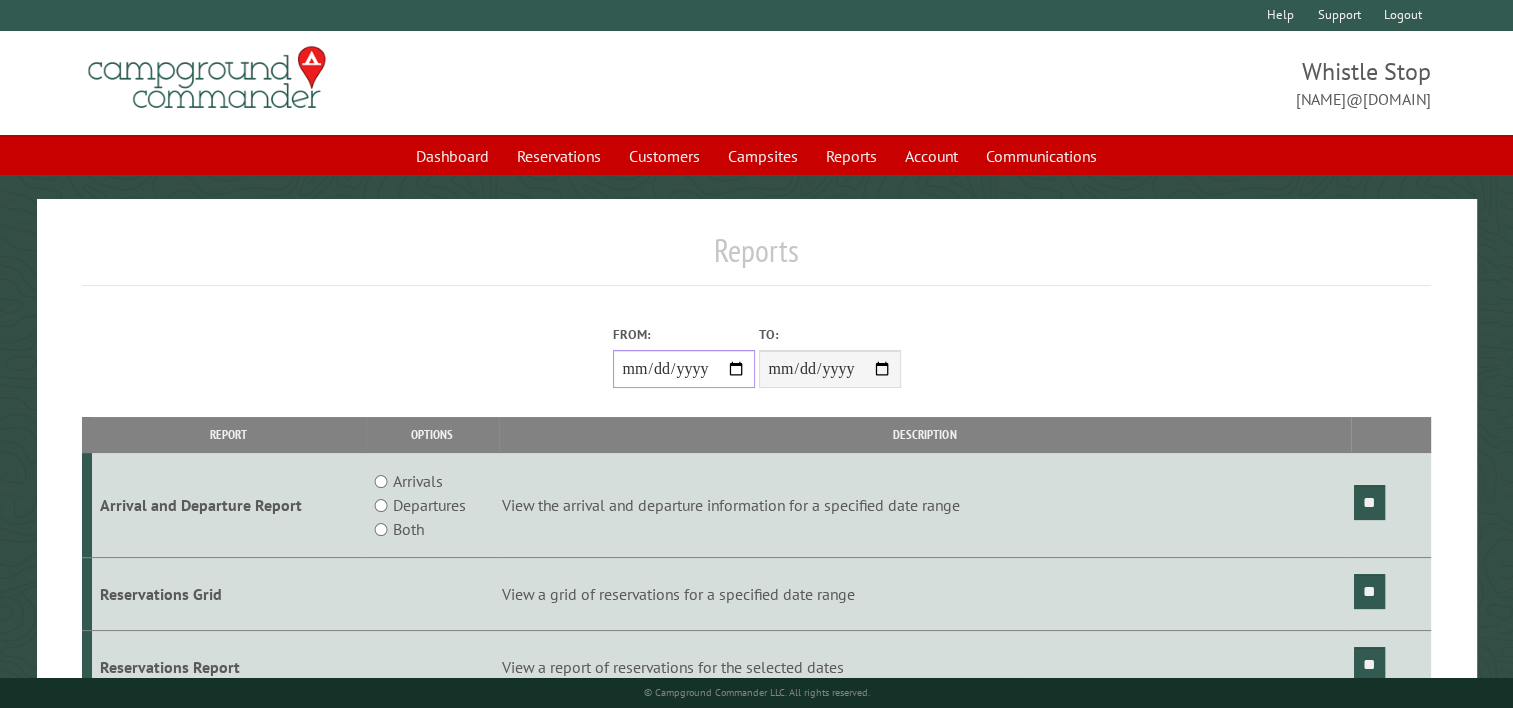 click on "**********" at bounding box center [684, 369] 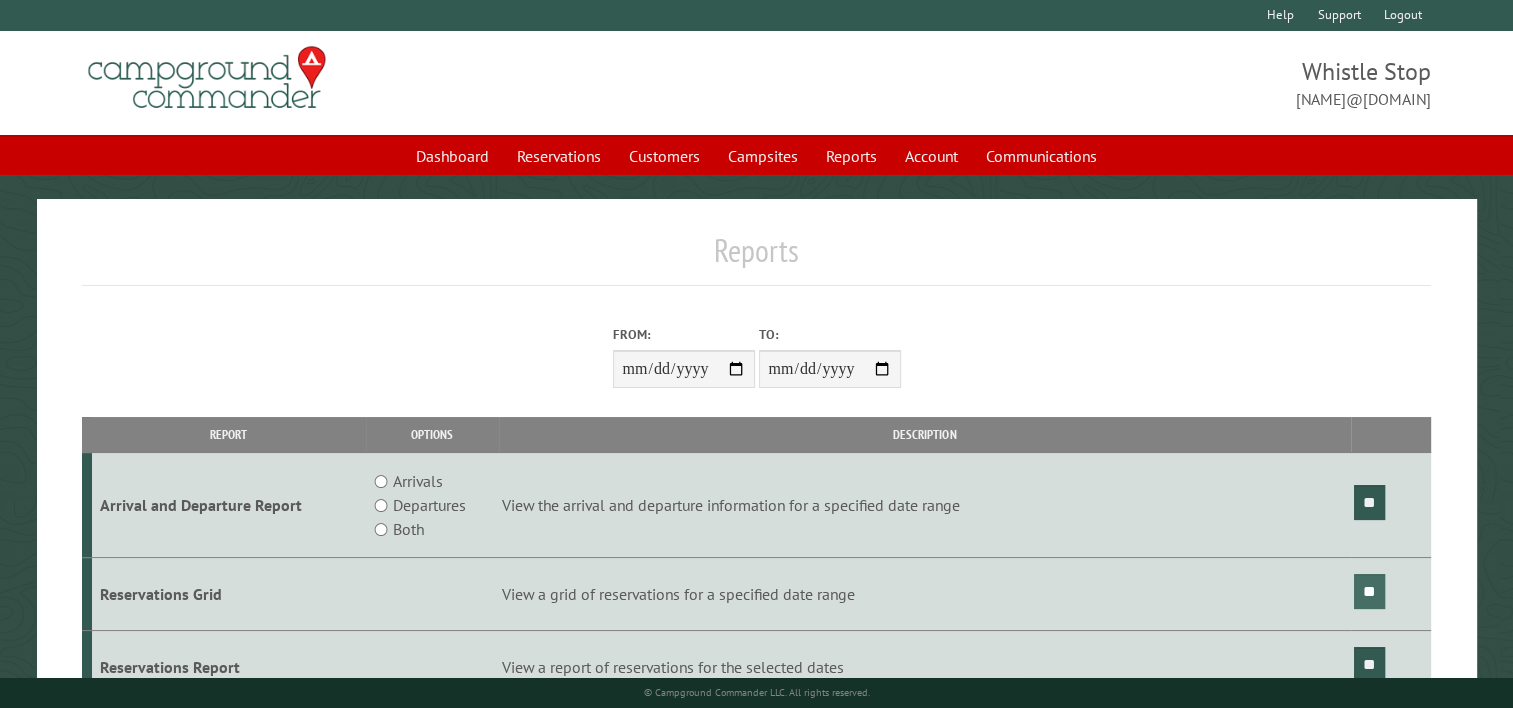 click on "**" at bounding box center [1369, 591] 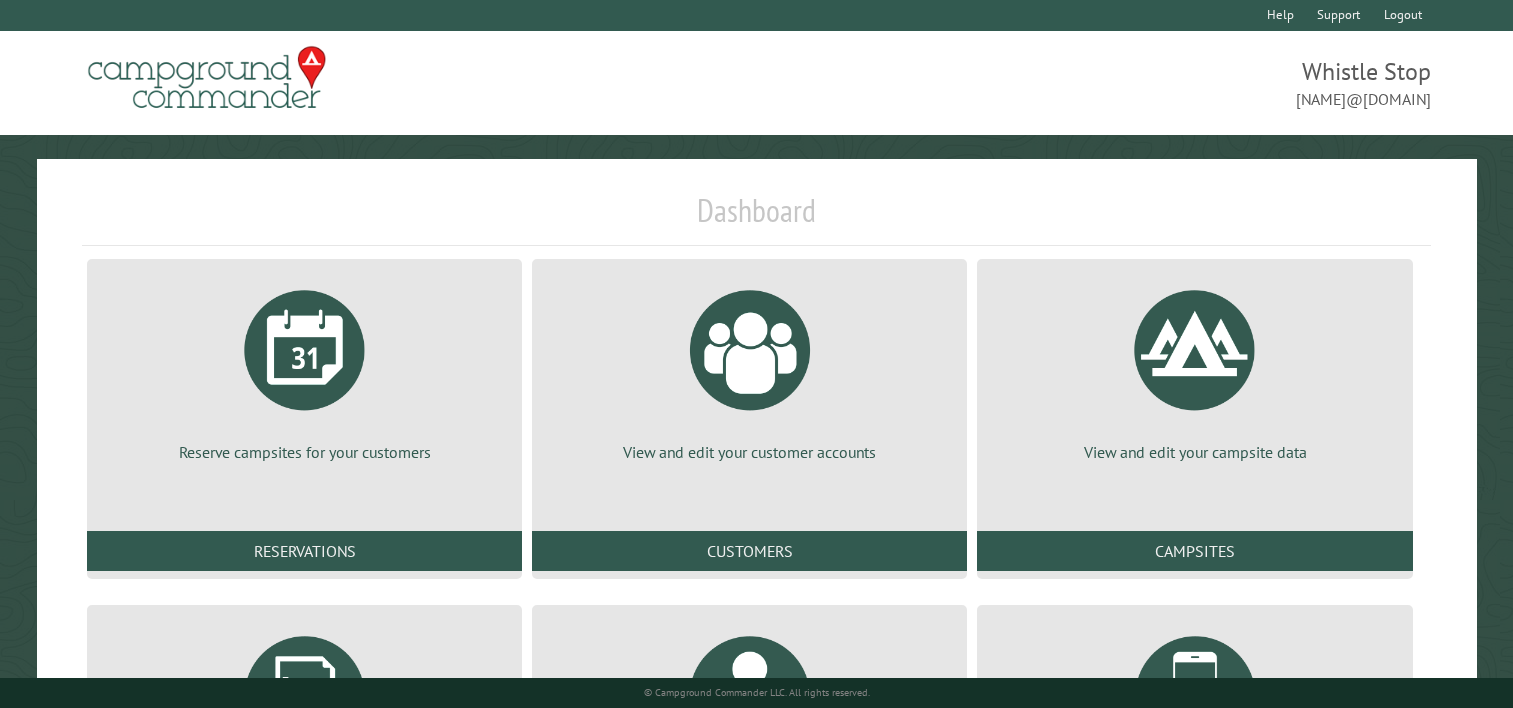 scroll, scrollTop: 0, scrollLeft: 0, axis: both 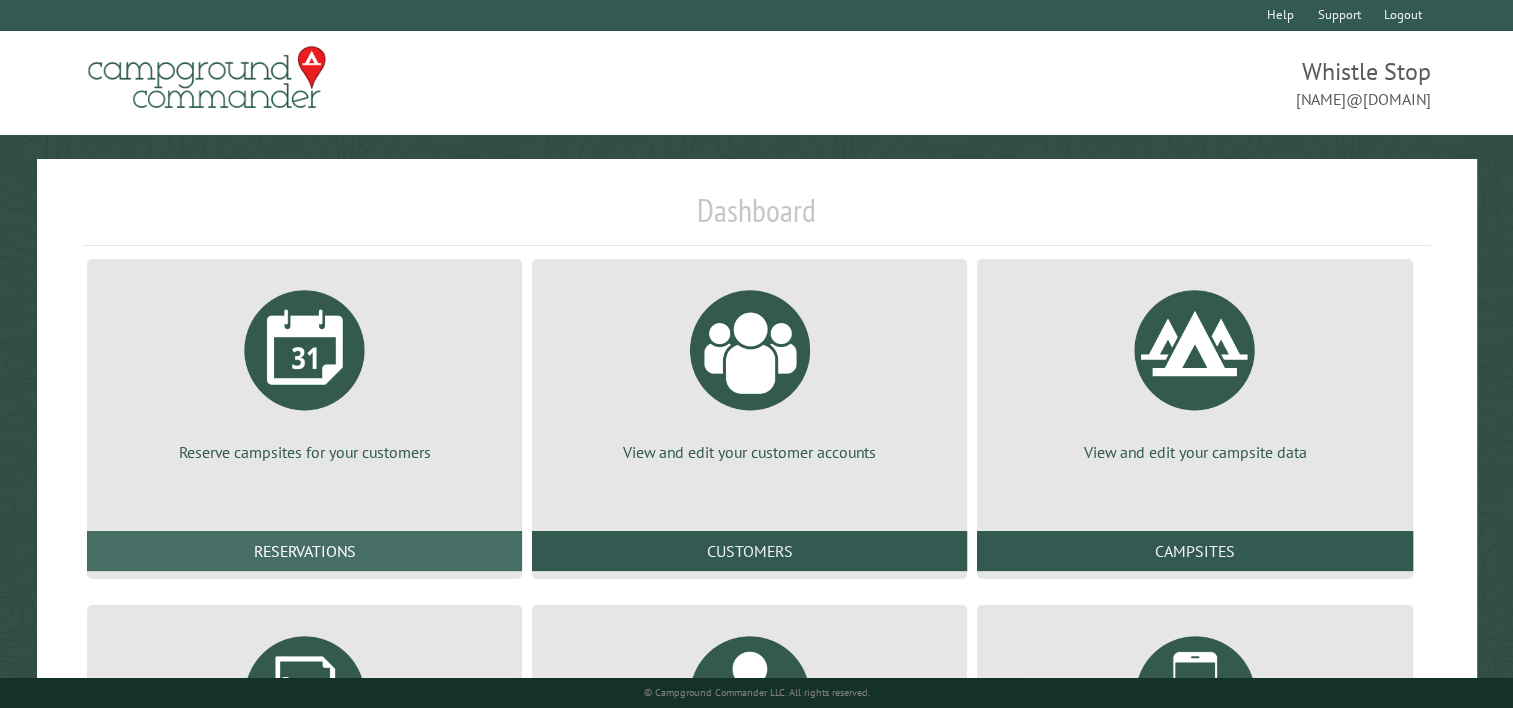 click on "Reservations" at bounding box center [304, 551] 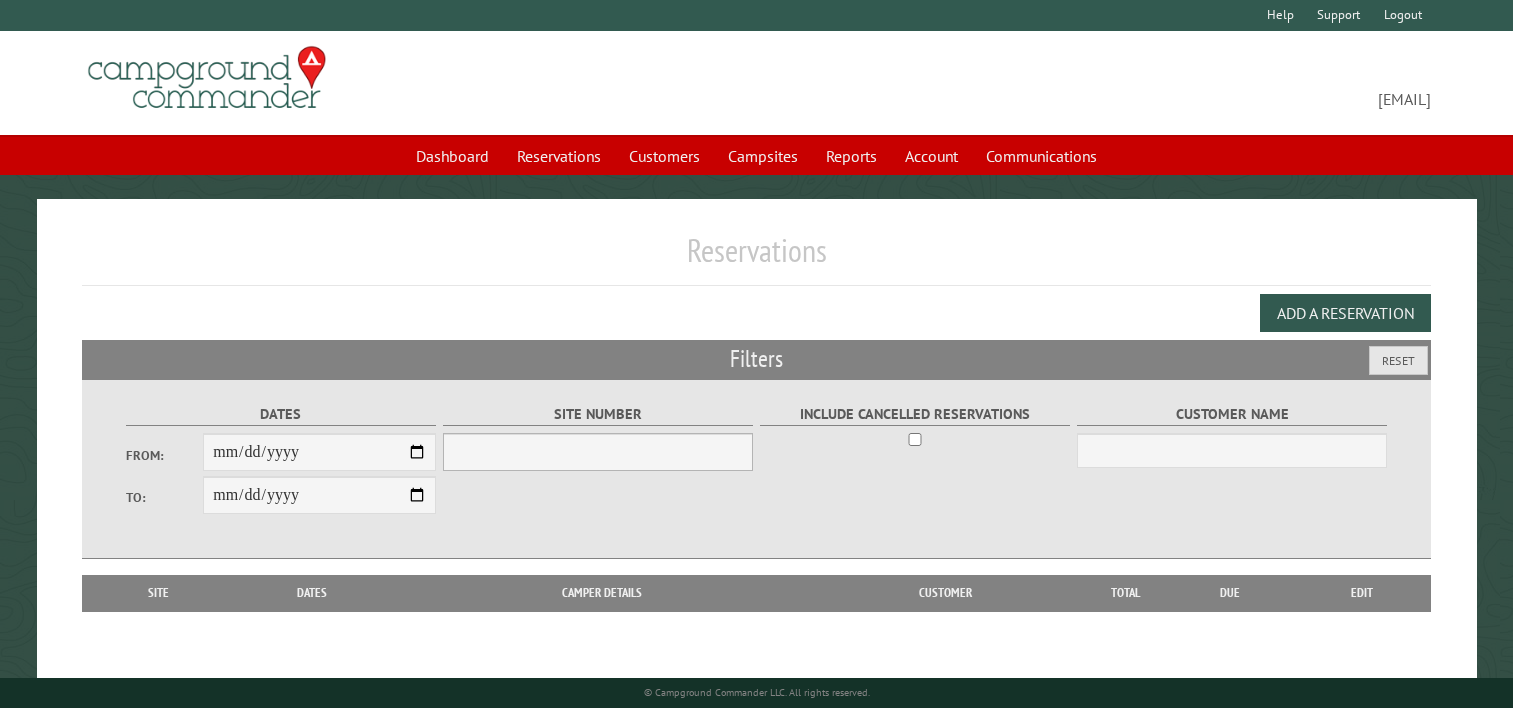 scroll, scrollTop: 0, scrollLeft: 0, axis: both 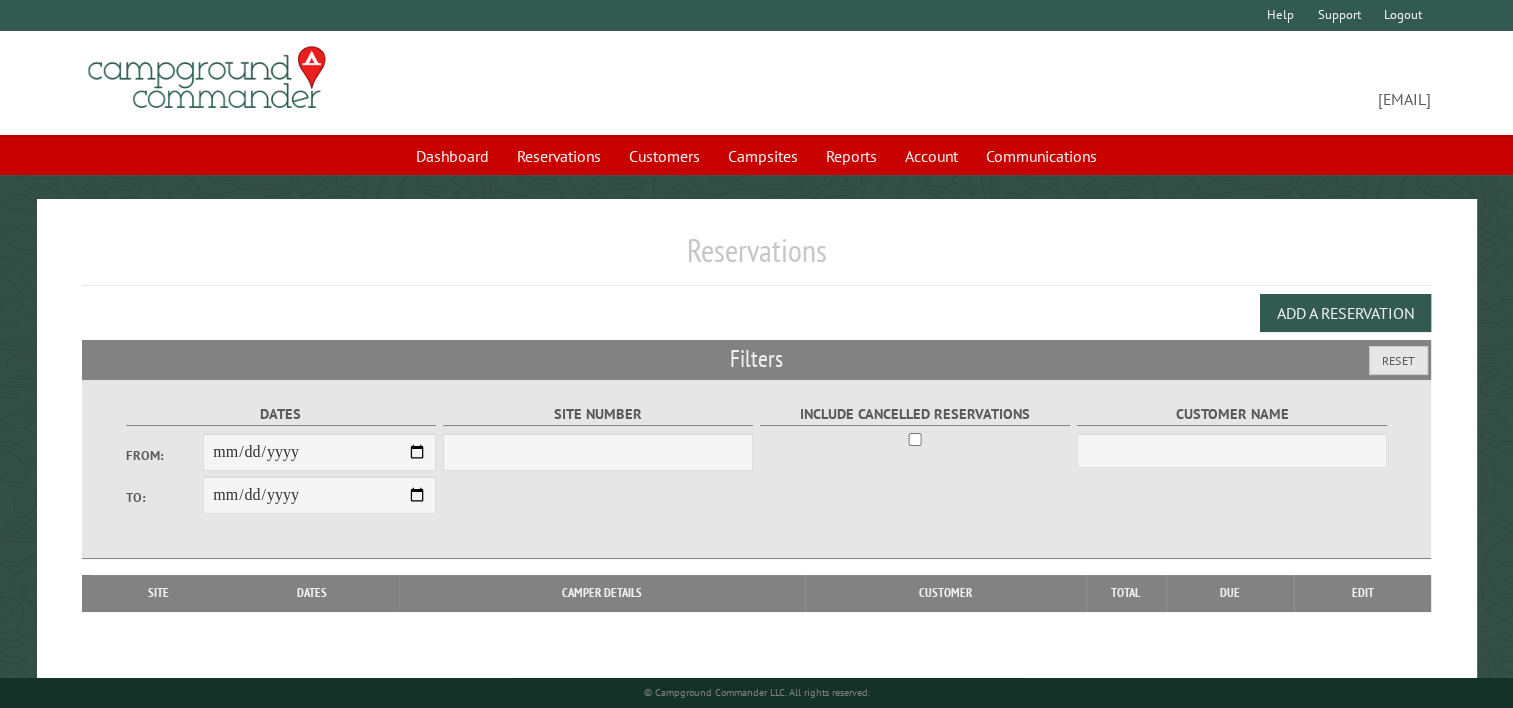 select on "***" 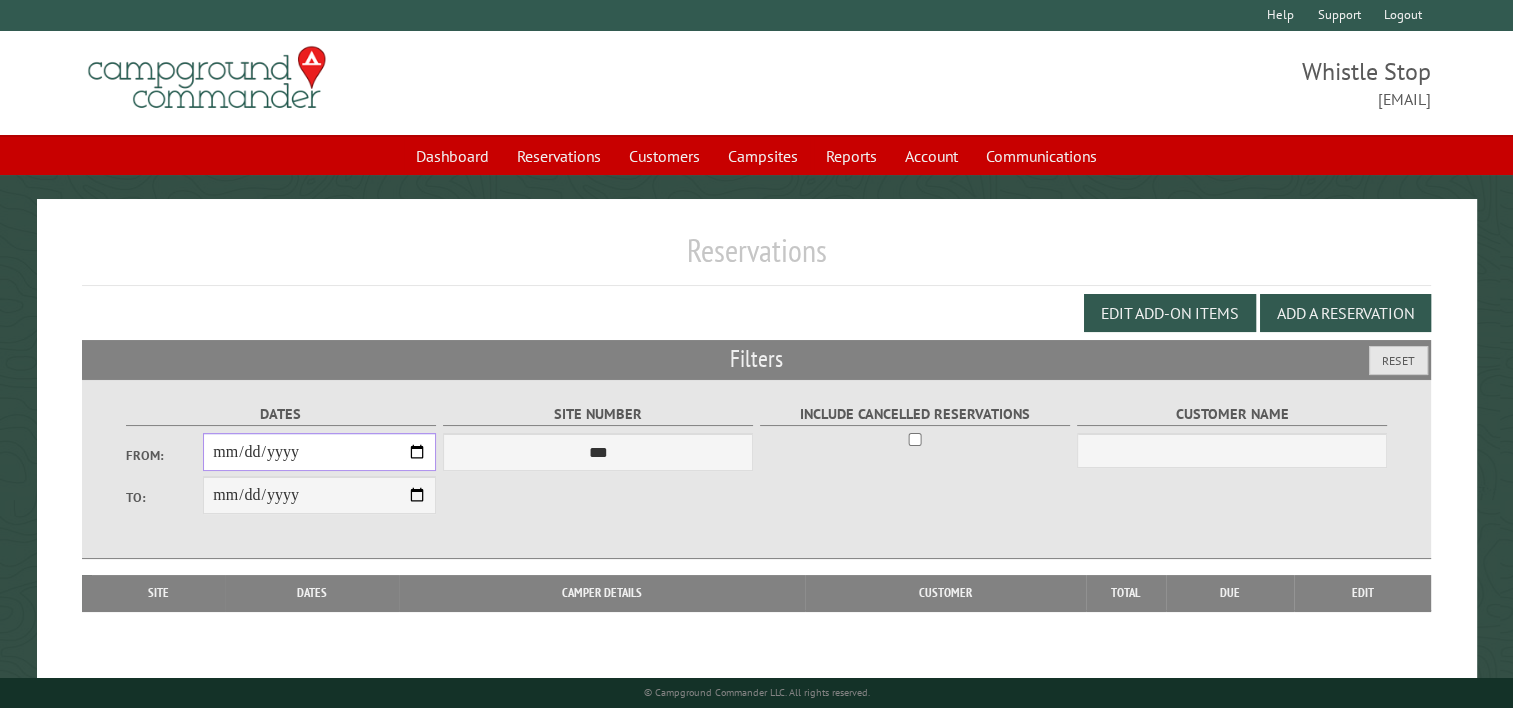 click on "From:" at bounding box center [319, 452] 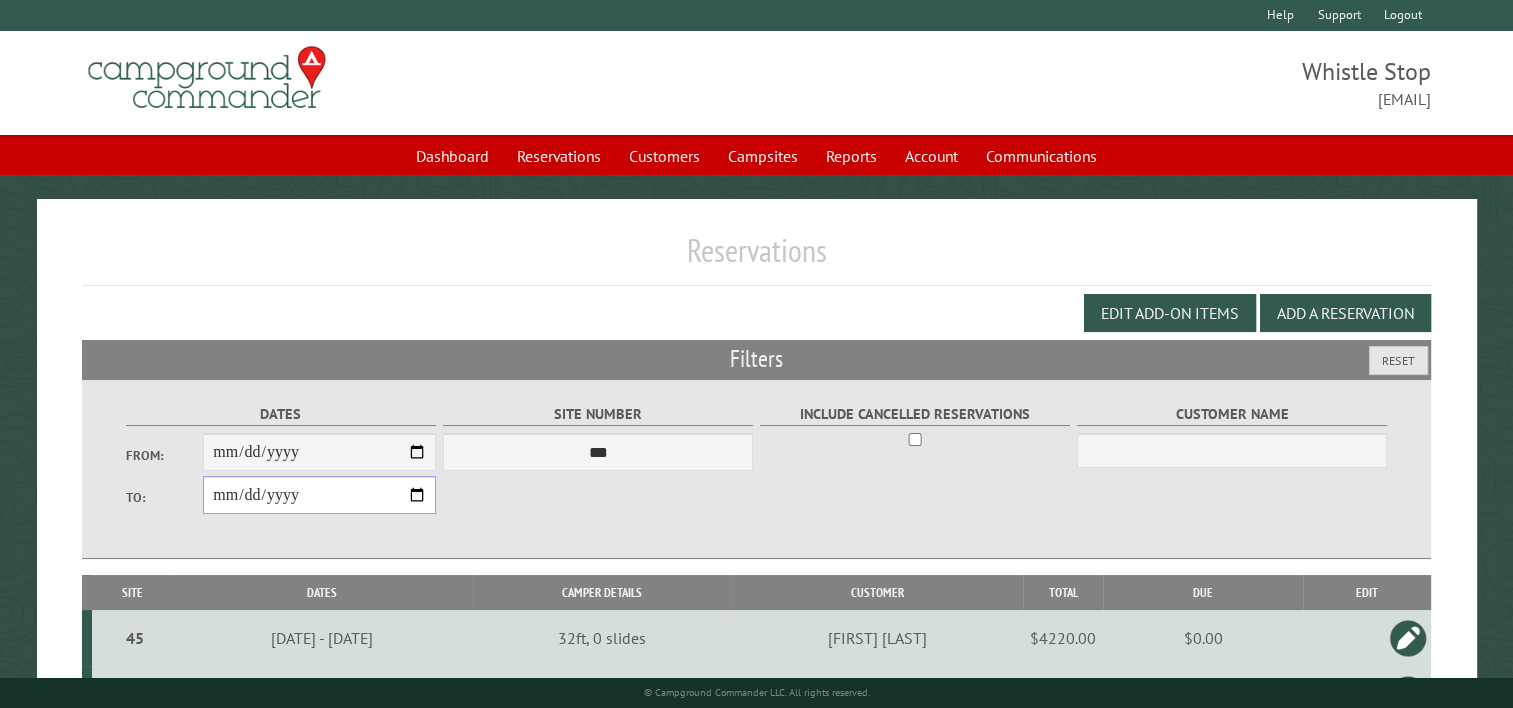 click on "**********" at bounding box center (319, 495) 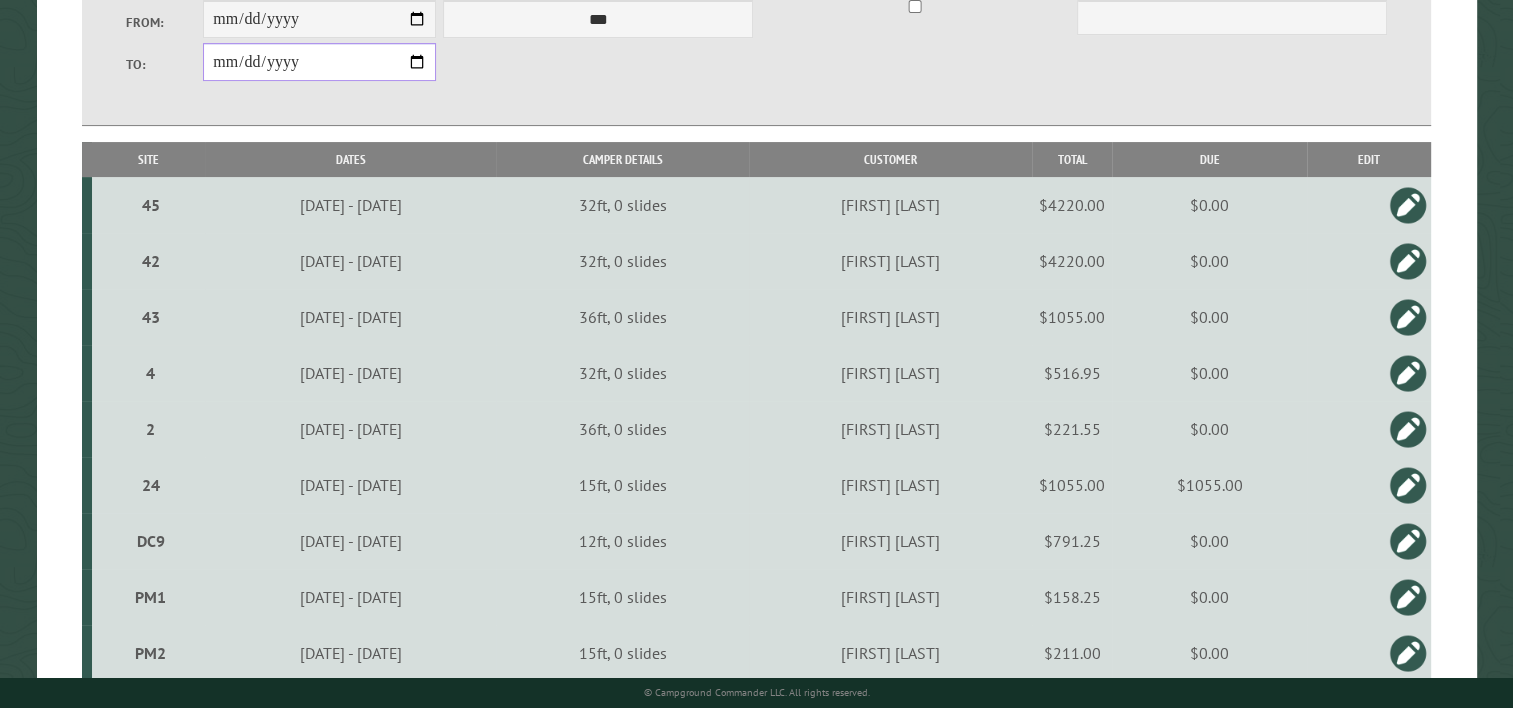 scroll, scrollTop: 500, scrollLeft: 0, axis: vertical 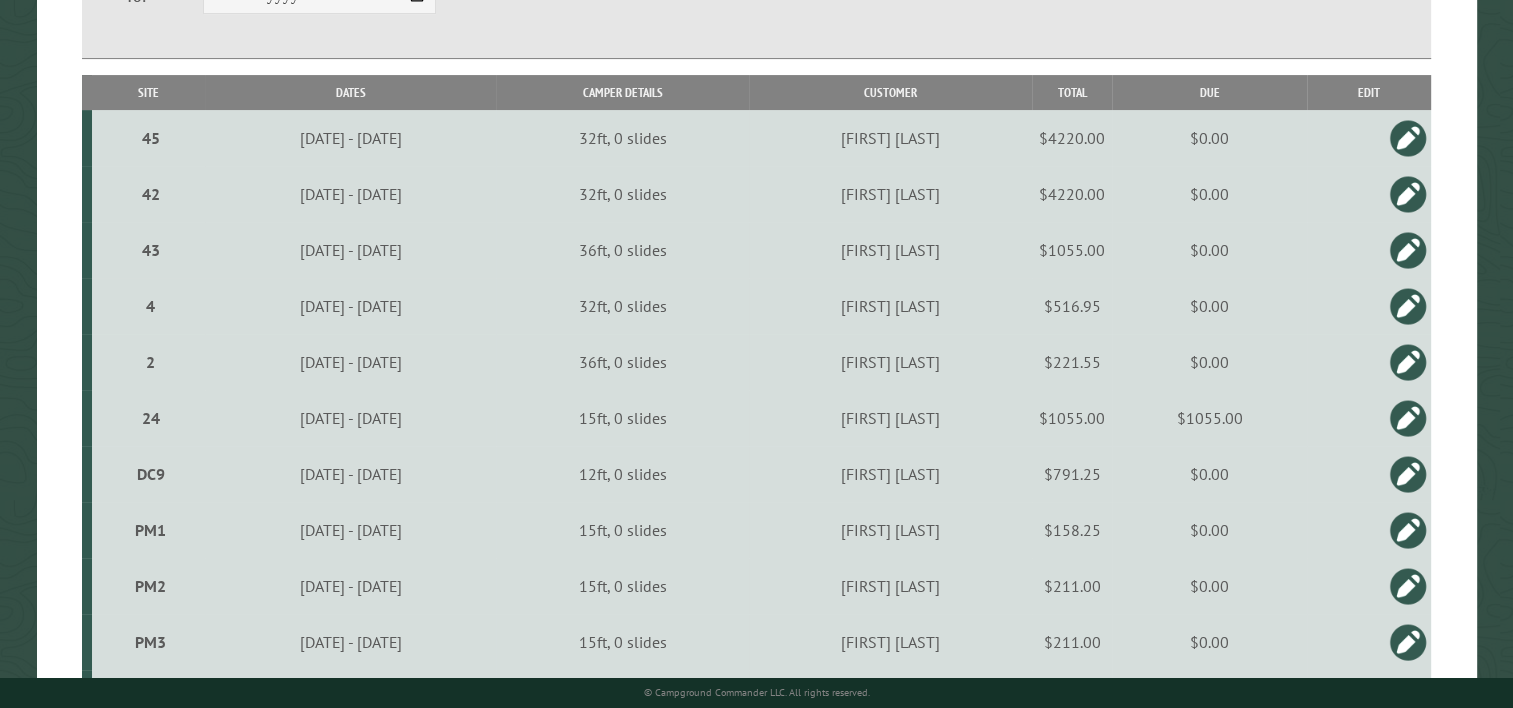 click at bounding box center (1408, 418) 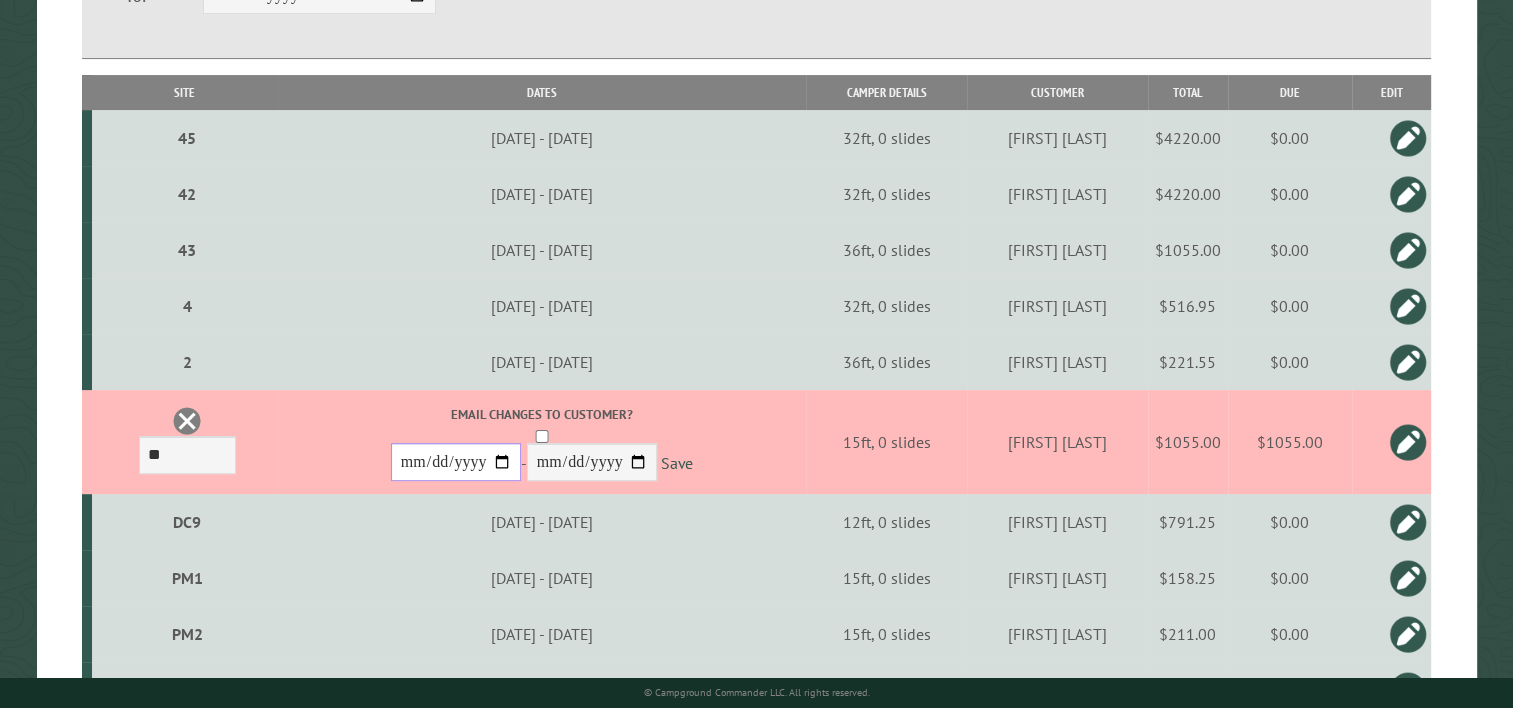 click on "**********" at bounding box center [456, 462] 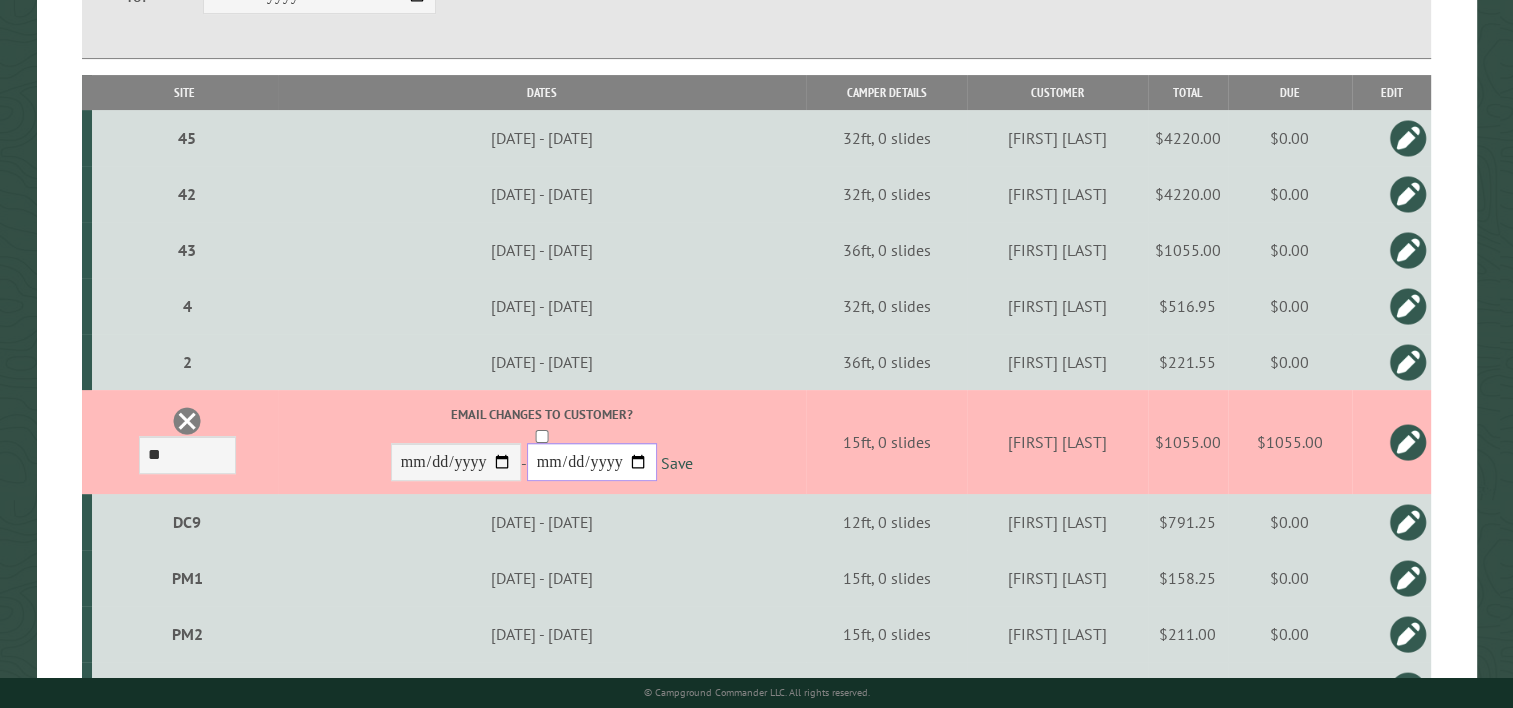 click on "**********" at bounding box center (592, 462) 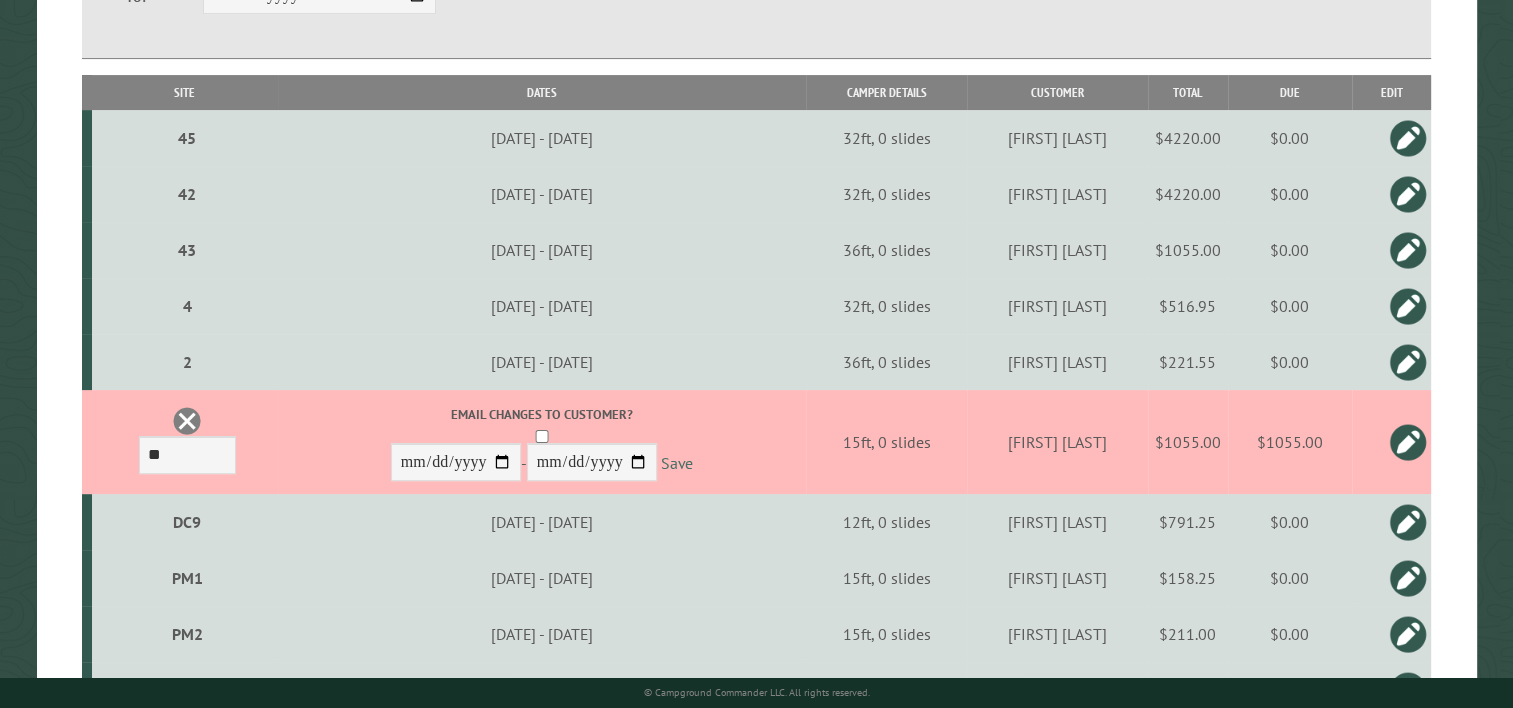 click on "Save" at bounding box center [677, 463] 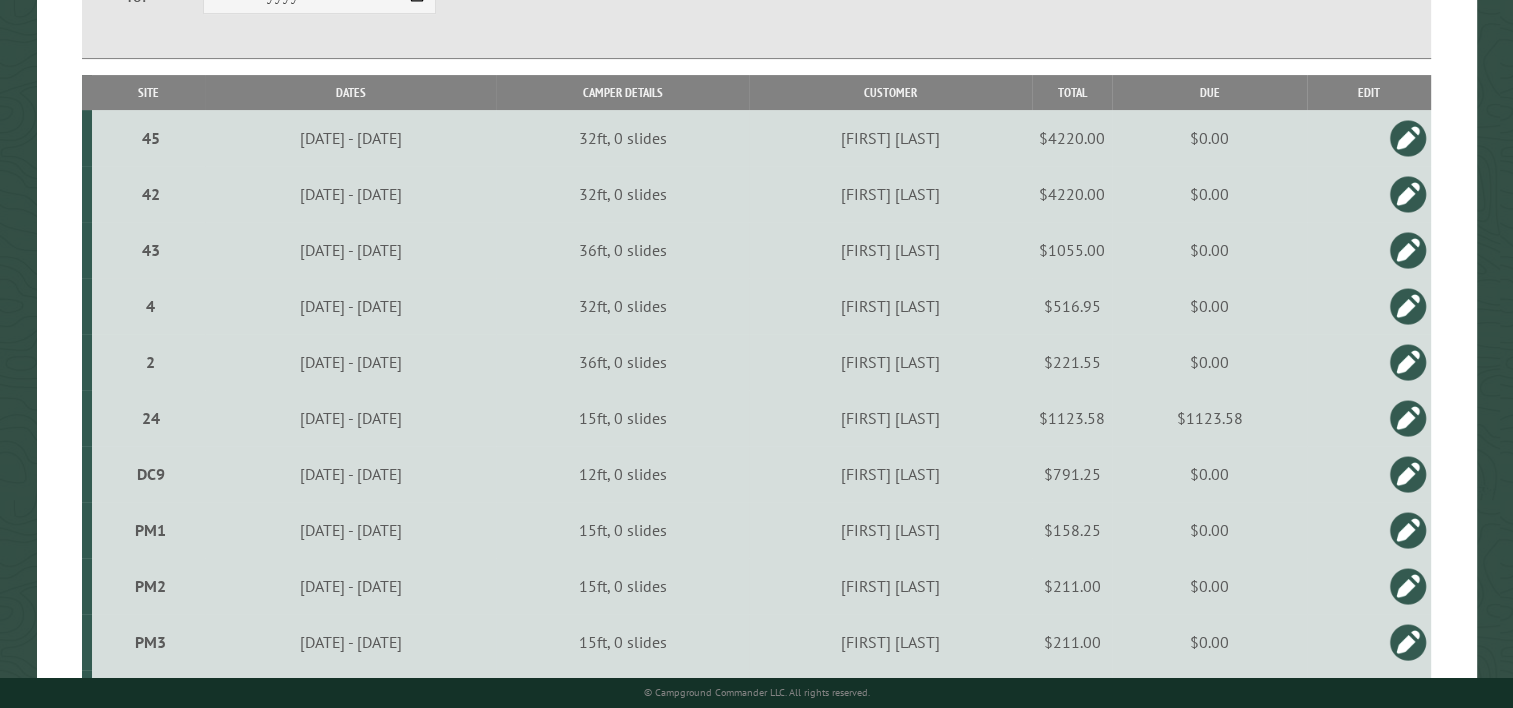 click on "$1123.58" at bounding box center [1209, 418] 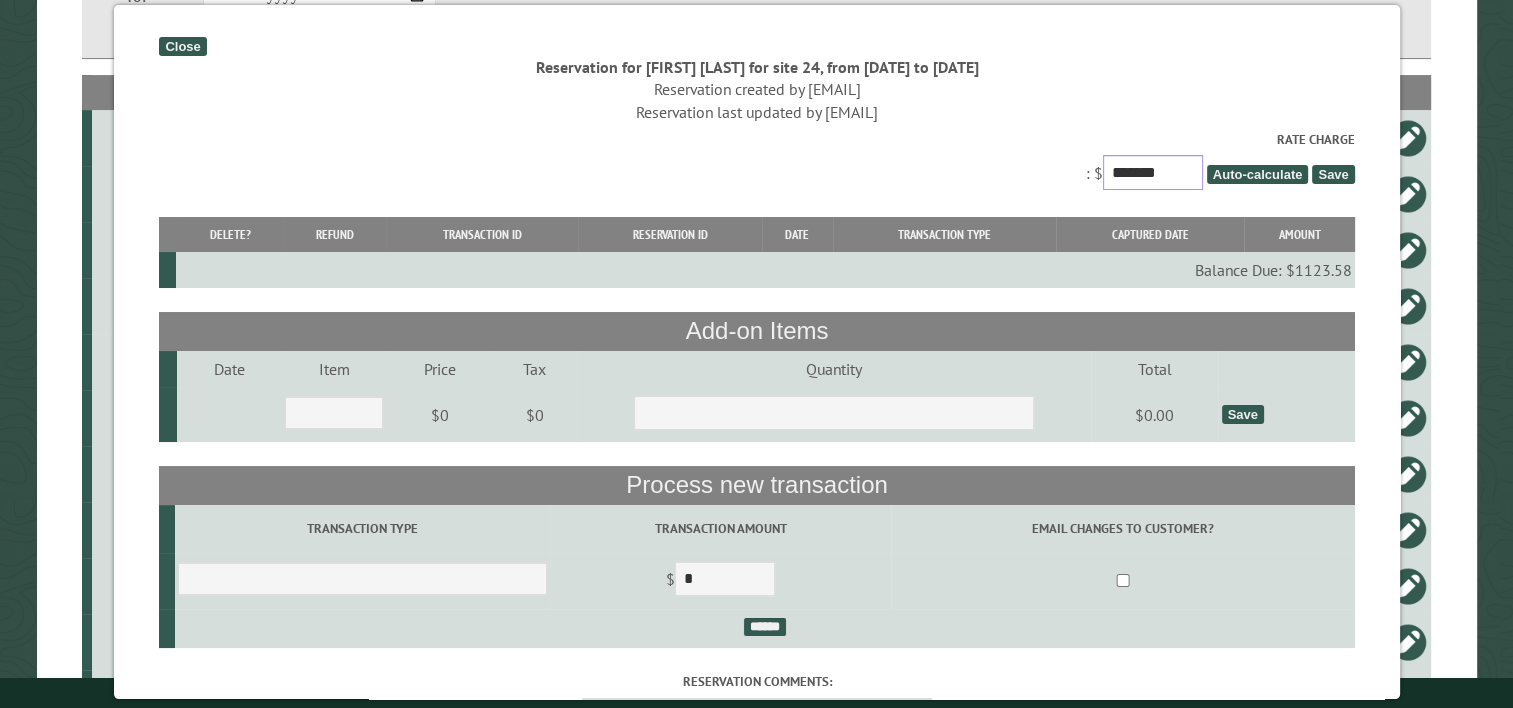 drag, startPoint x: 1160, startPoint y: 166, endPoint x: 1036, endPoint y: 169, distance: 124.036285 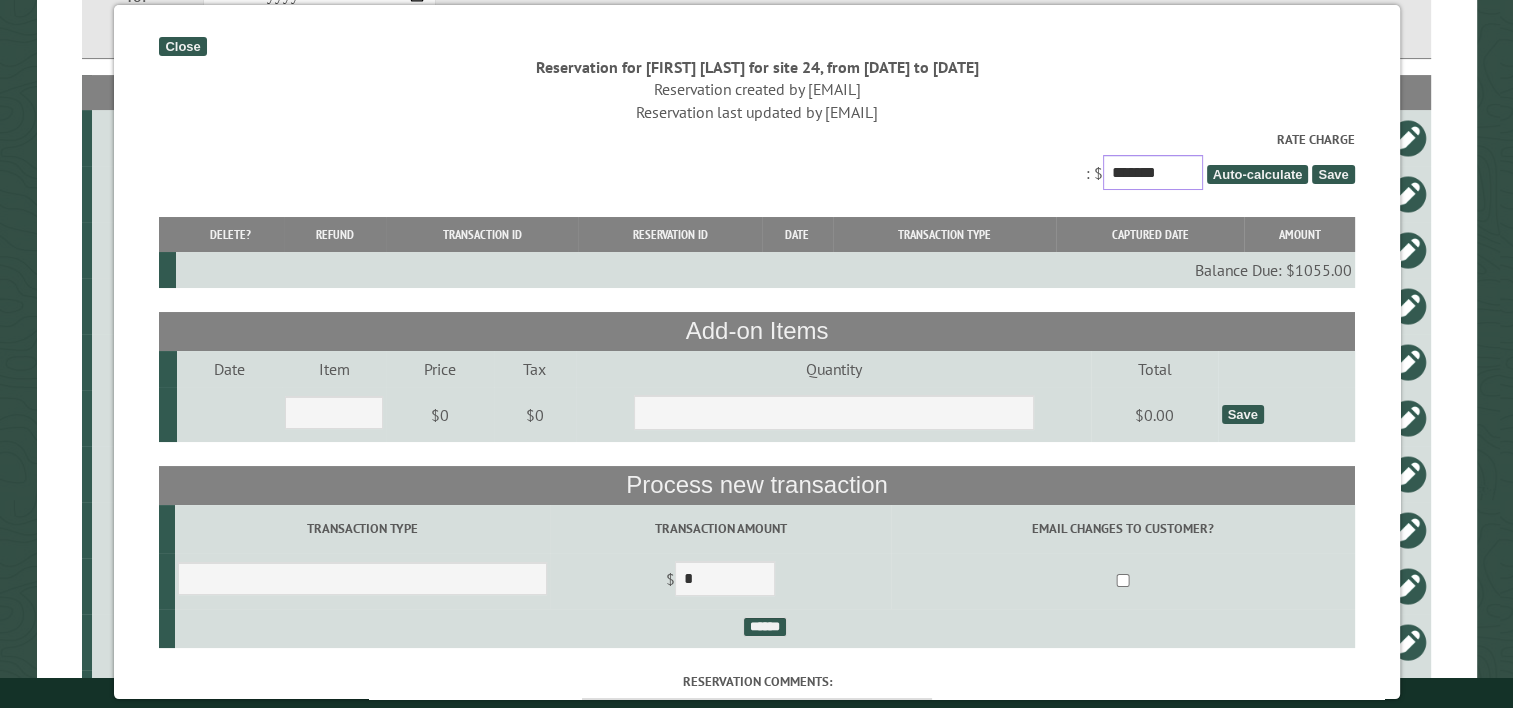 type on "*******" 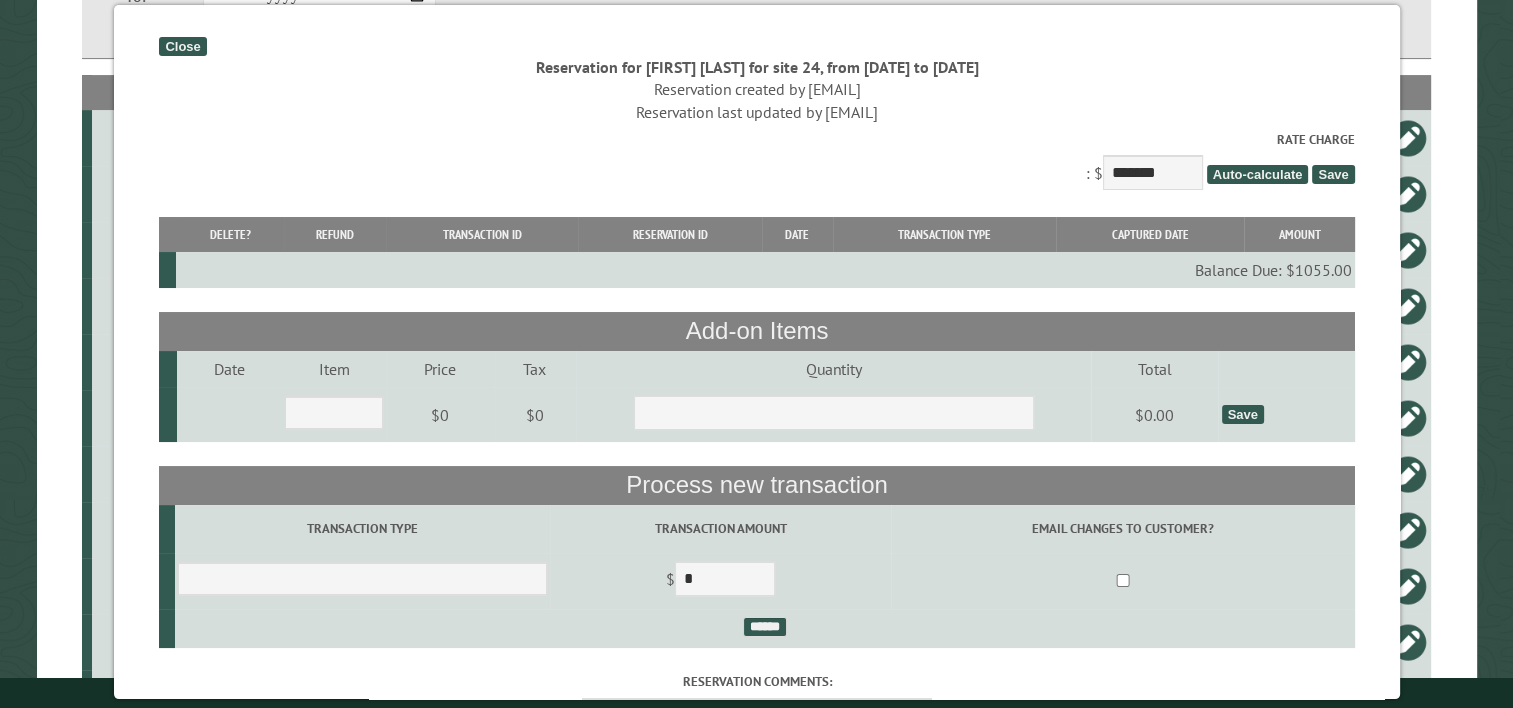 click on "Save" at bounding box center (1333, 174) 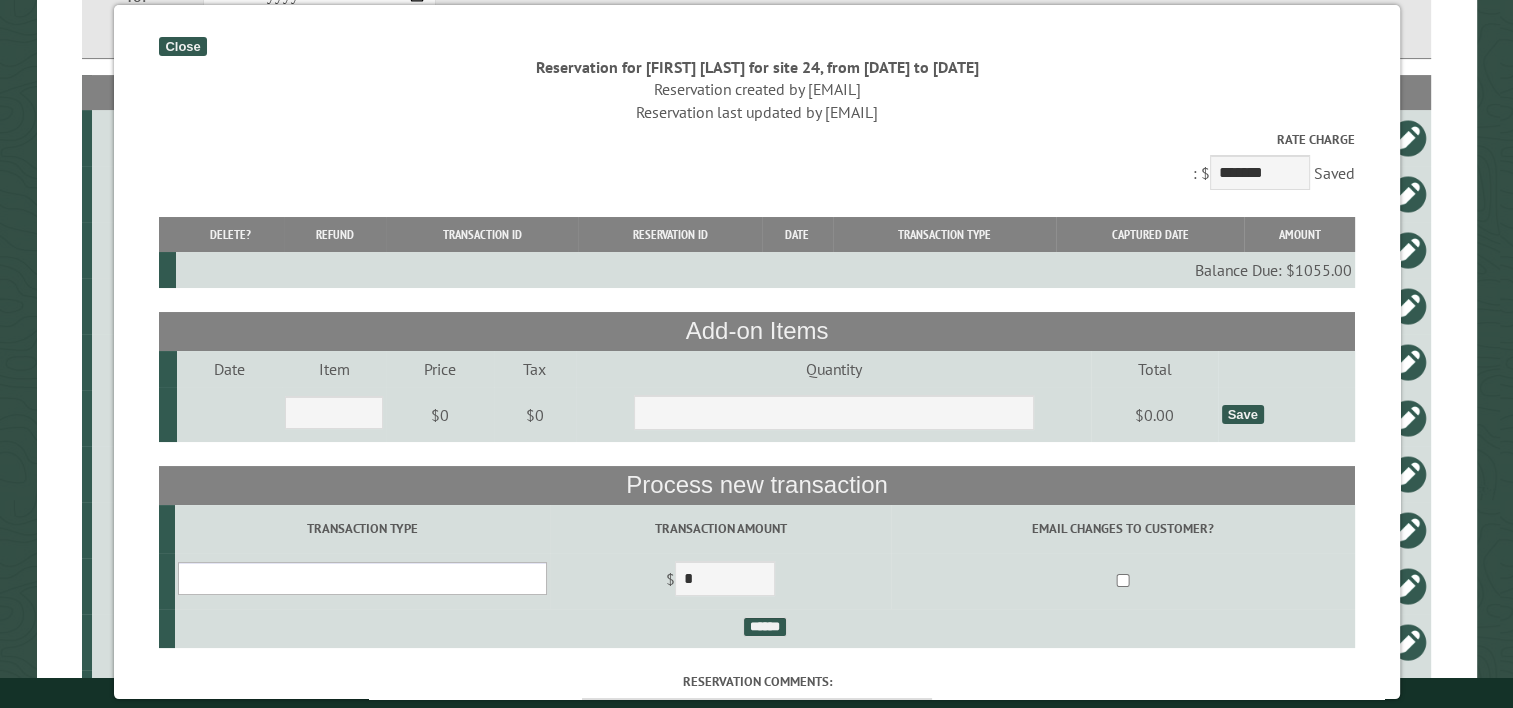 click on "**********" at bounding box center (362, 578) 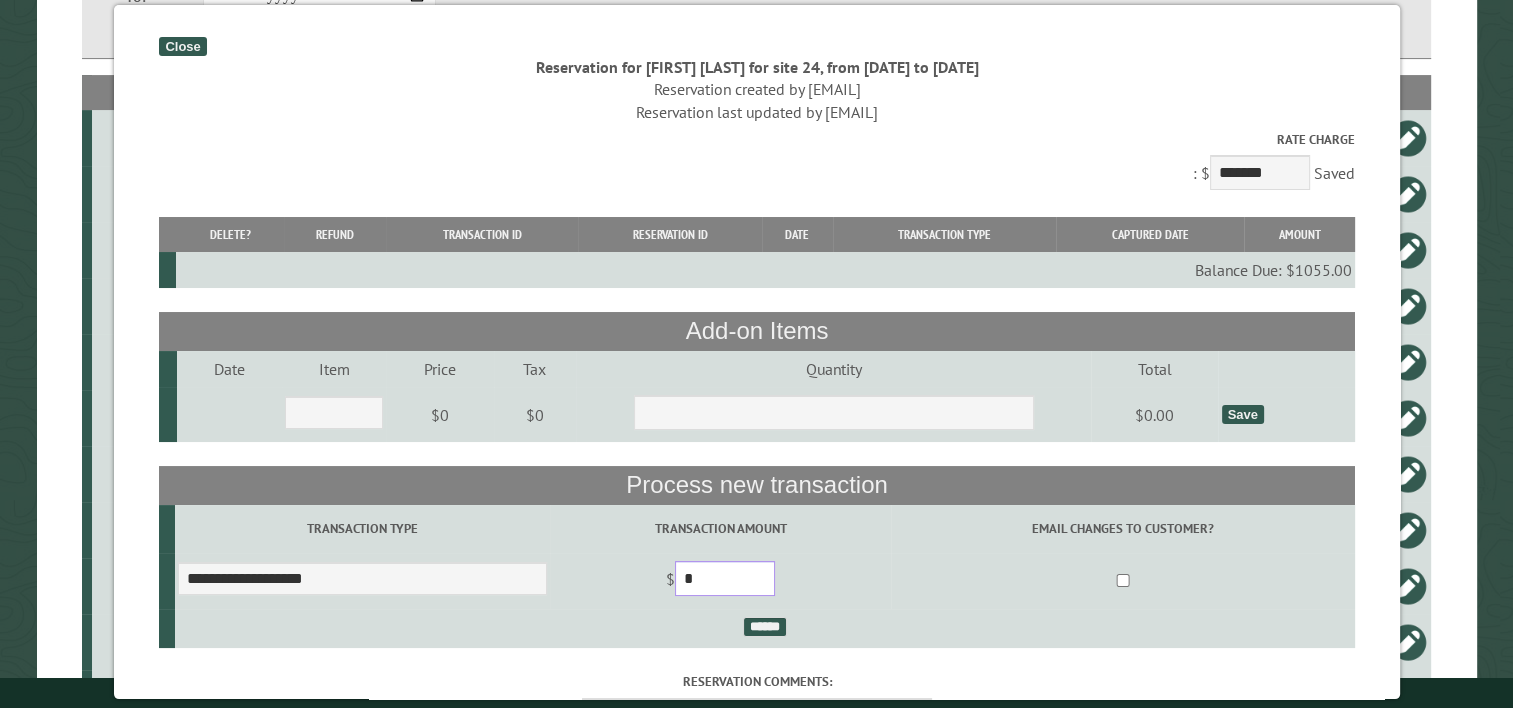drag, startPoint x: 792, startPoint y: 576, endPoint x: 618, endPoint y: 575, distance: 174.00287 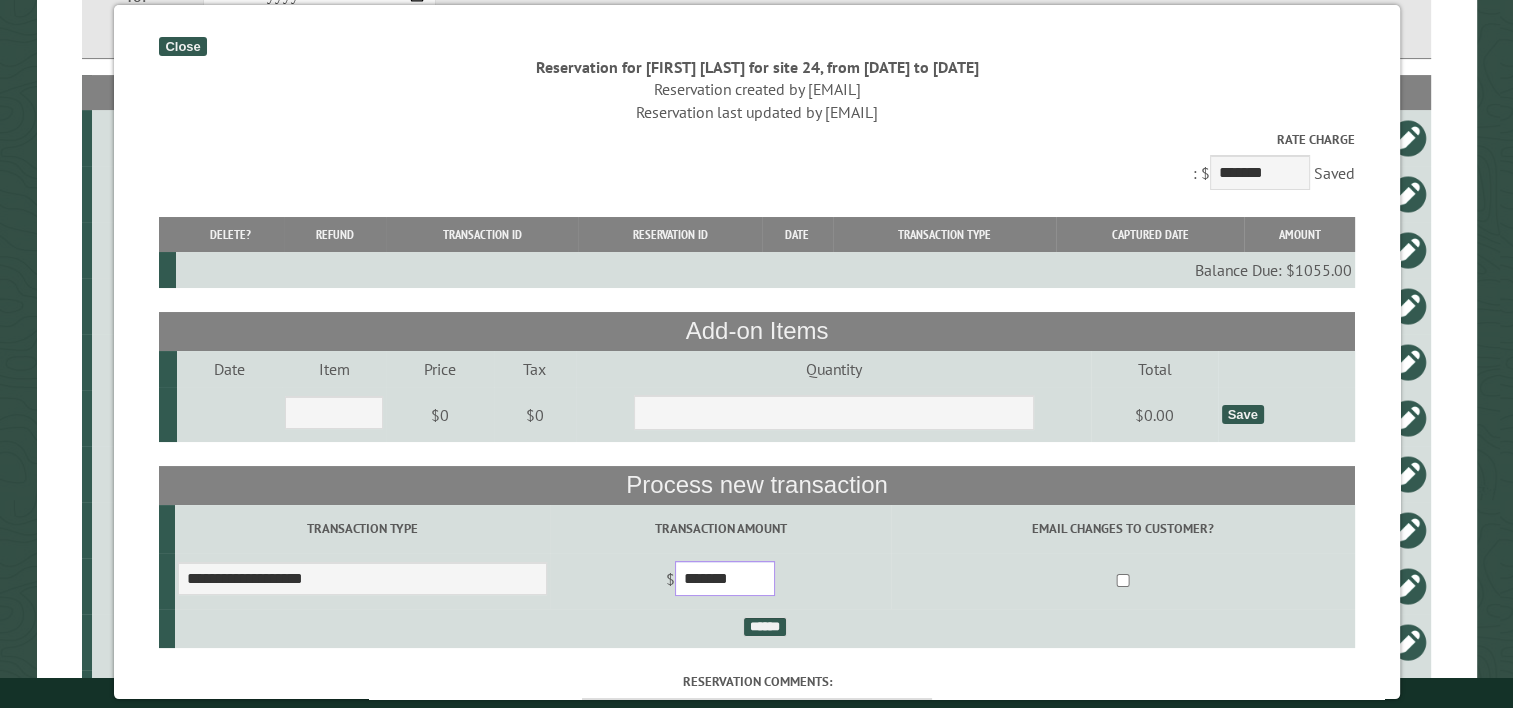 type on "*******" 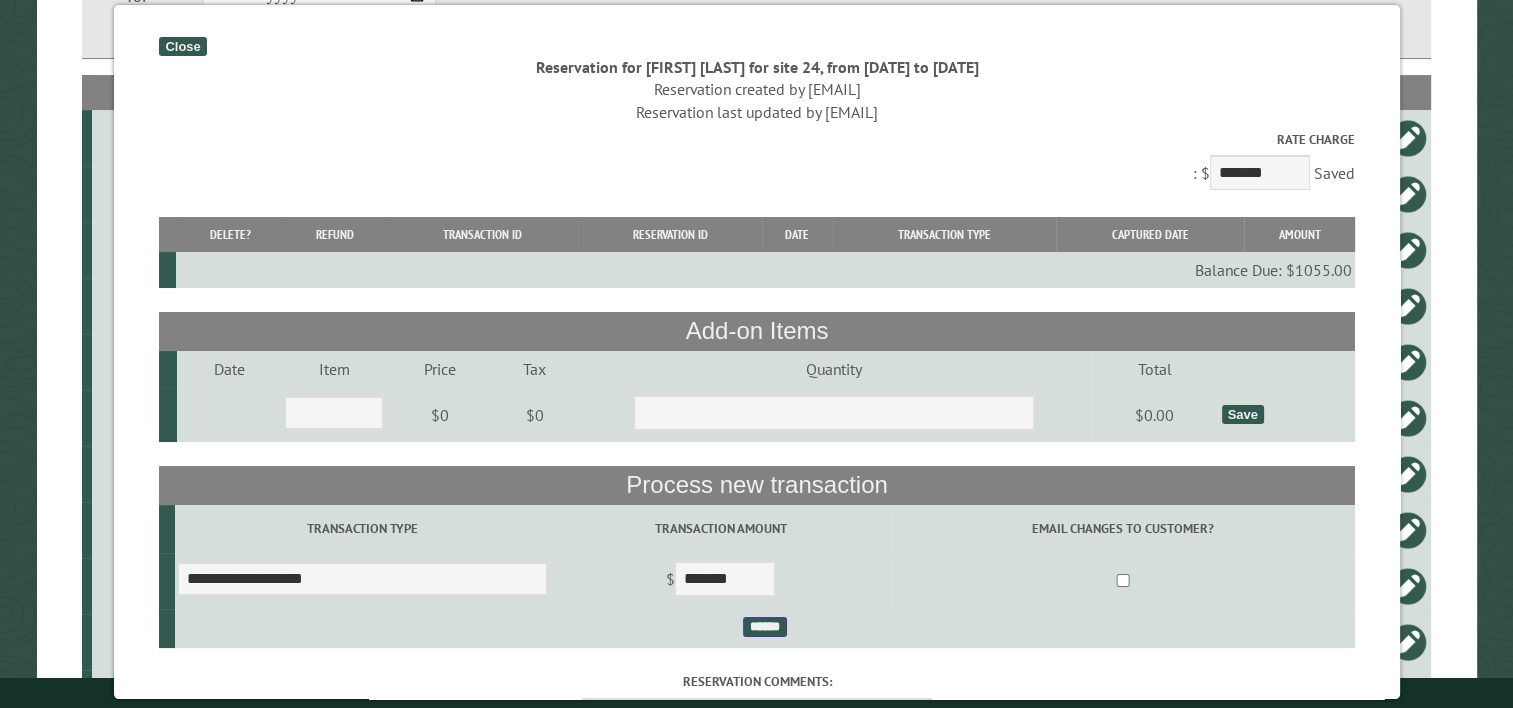 click on "******" at bounding box center [764, 627] 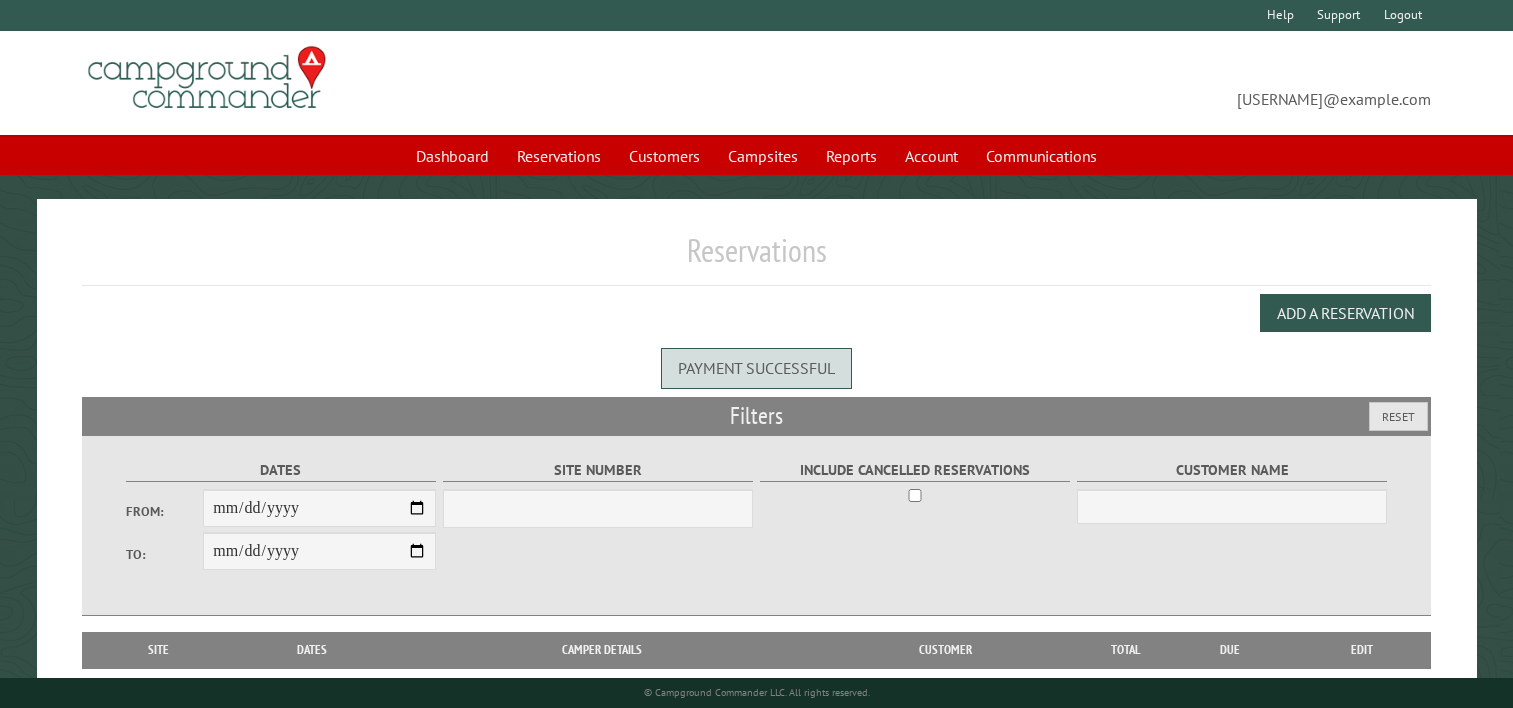 scroll, scrollTop: 0, scrollLeft: 0, axis: both 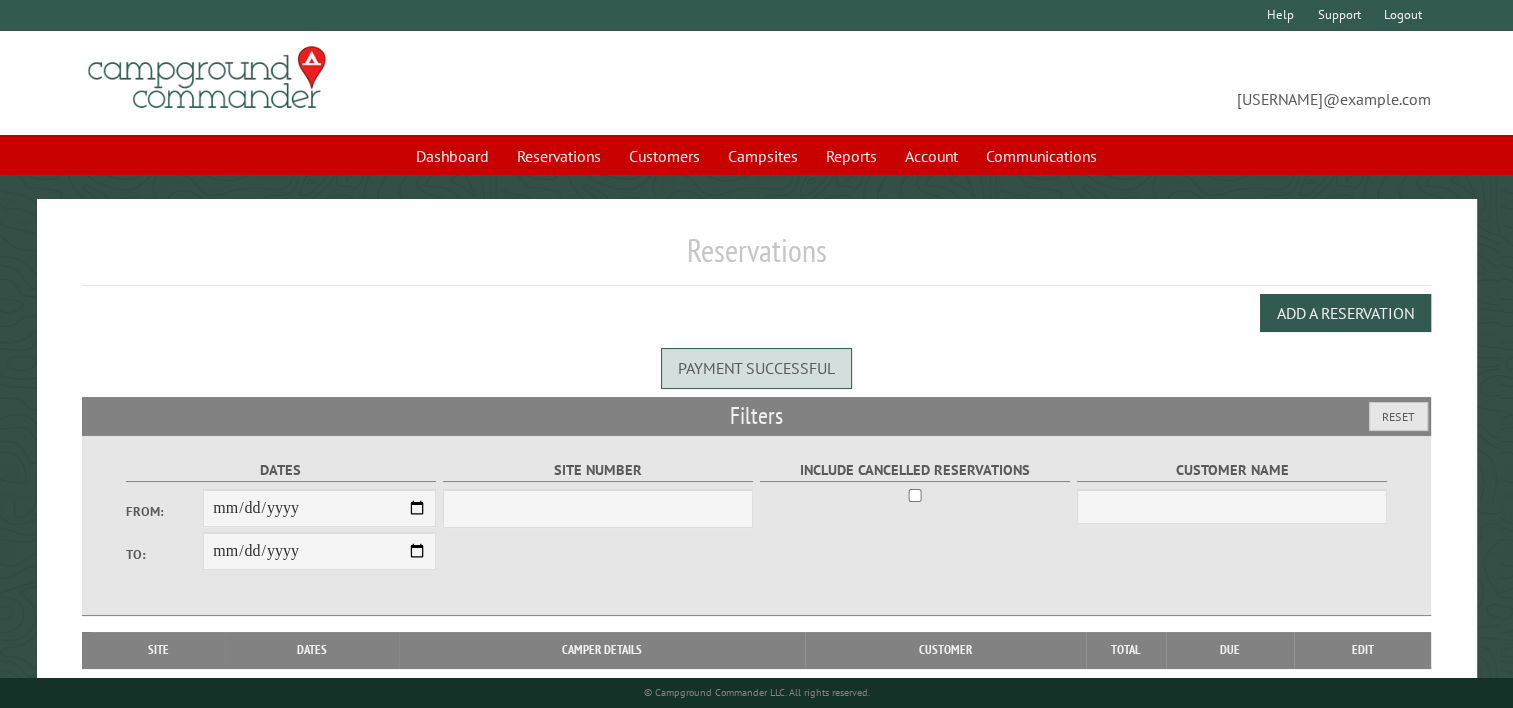 select on "***" 